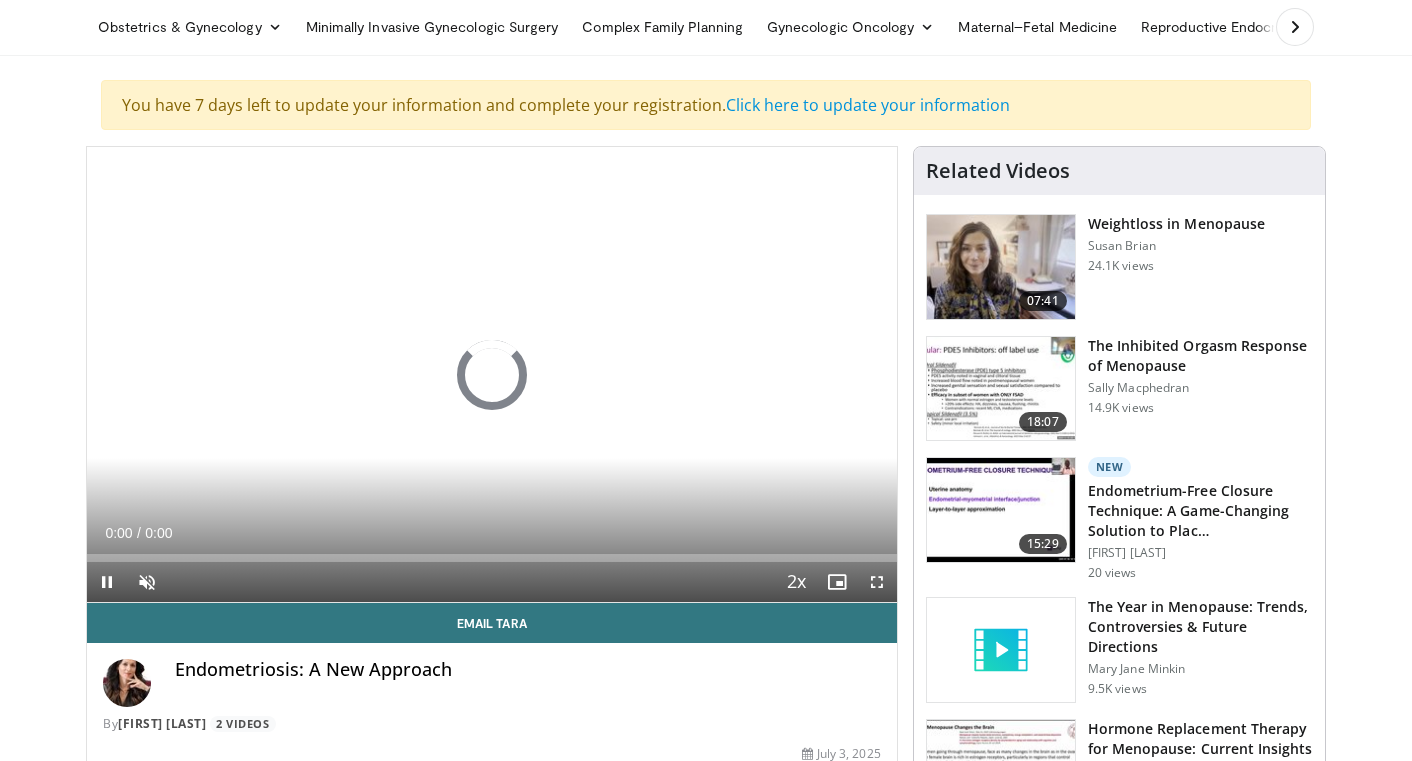 scroll, scrollTop: 106, scrollLeft: 0, axis: vertical 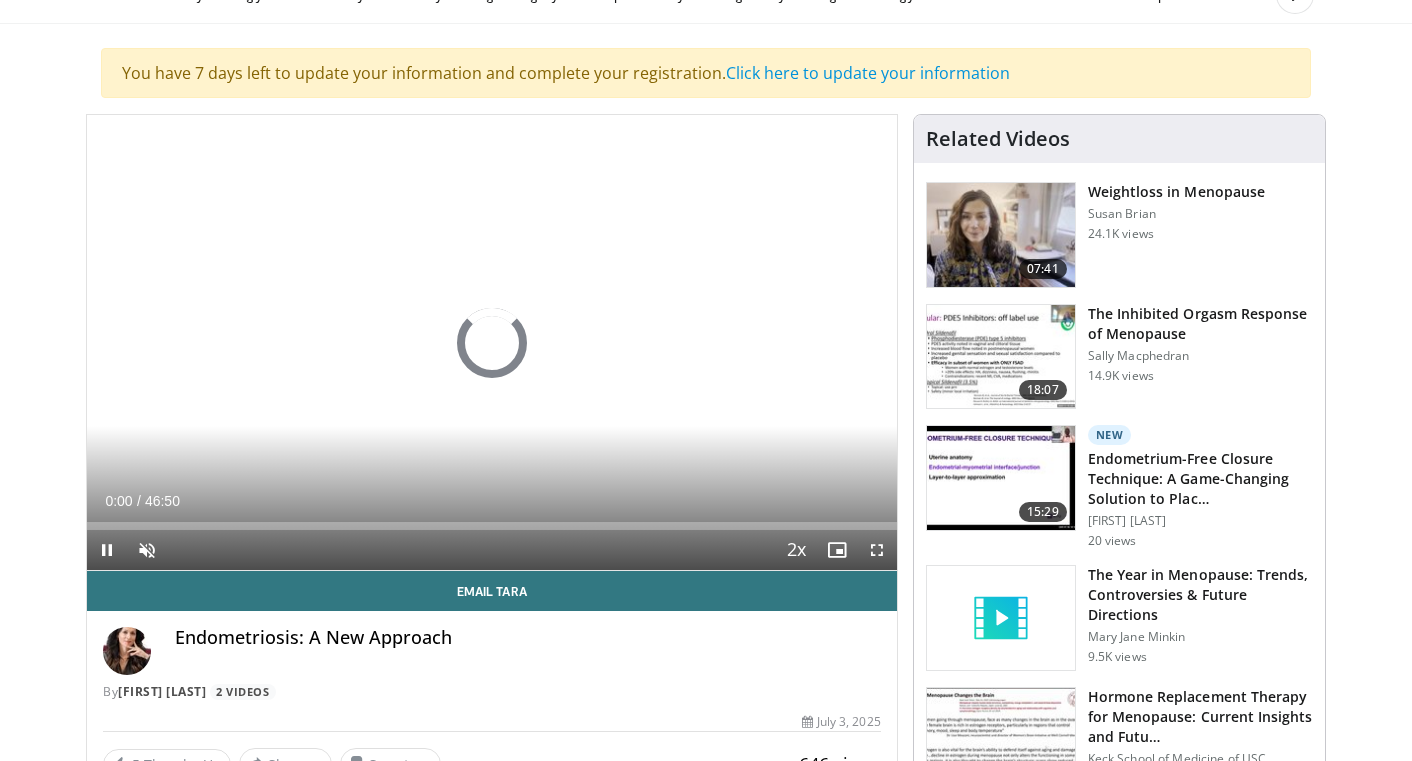 click at bounding box center (492, 343) 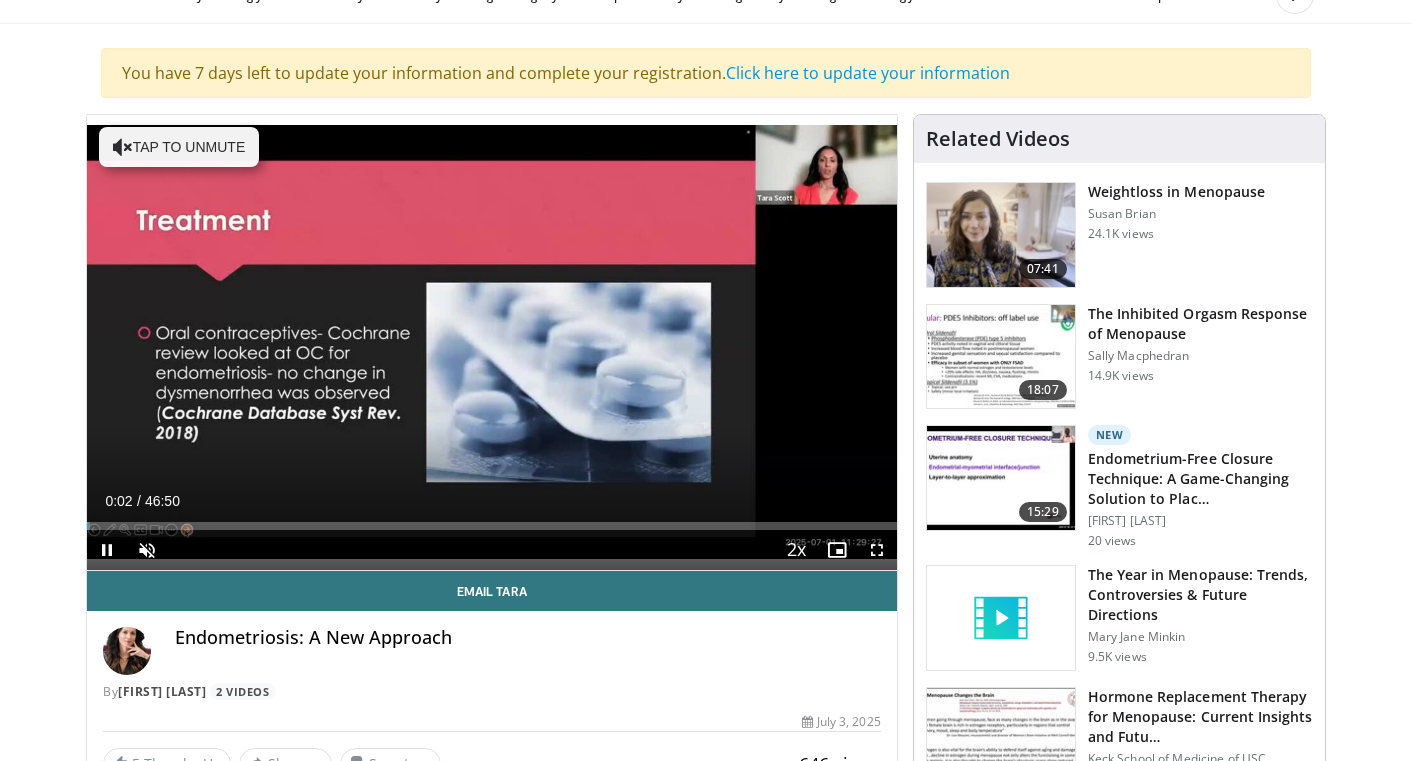 click at bounding box center [492, 342] 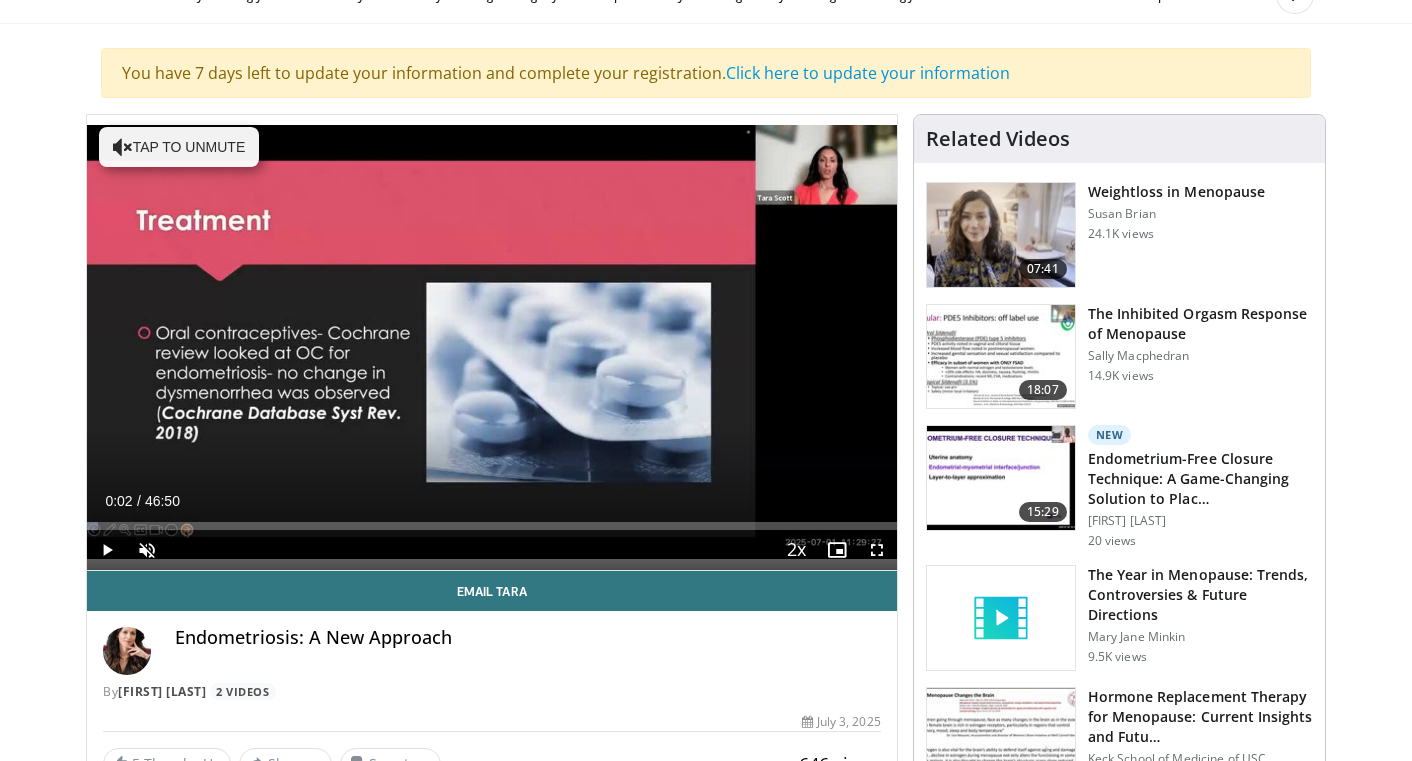 click on "Endometriosis: A New Approach" at bounding box center (528, 651) 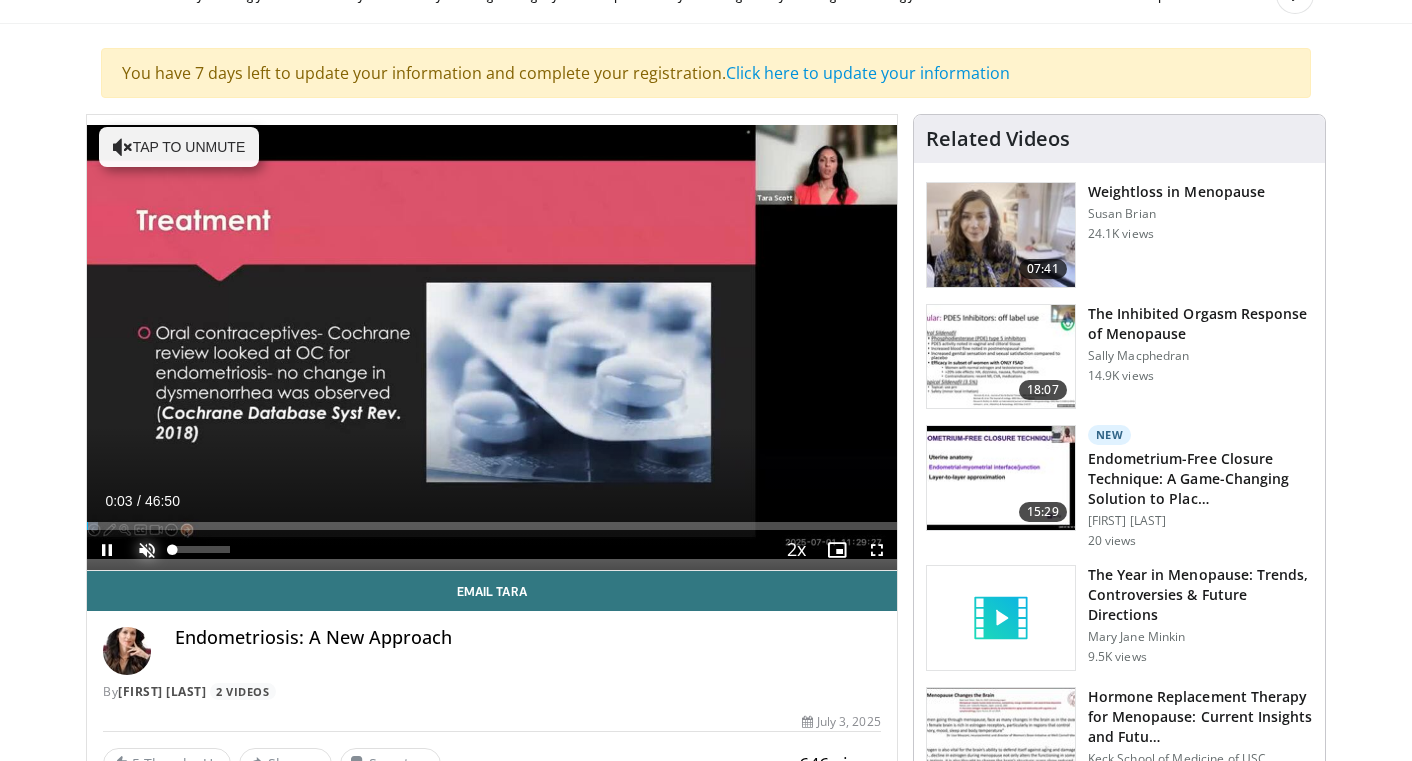 click at bounding box center (147, 550) 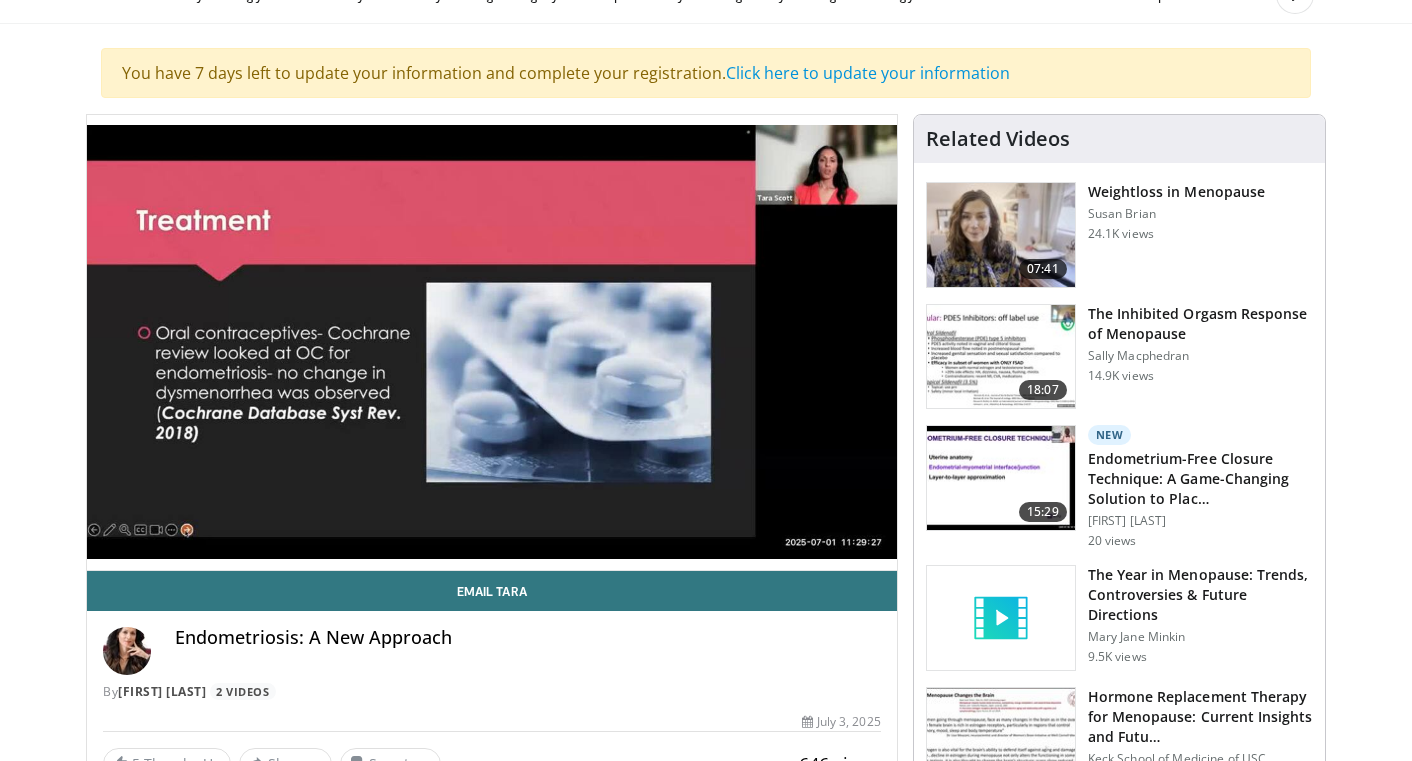 type 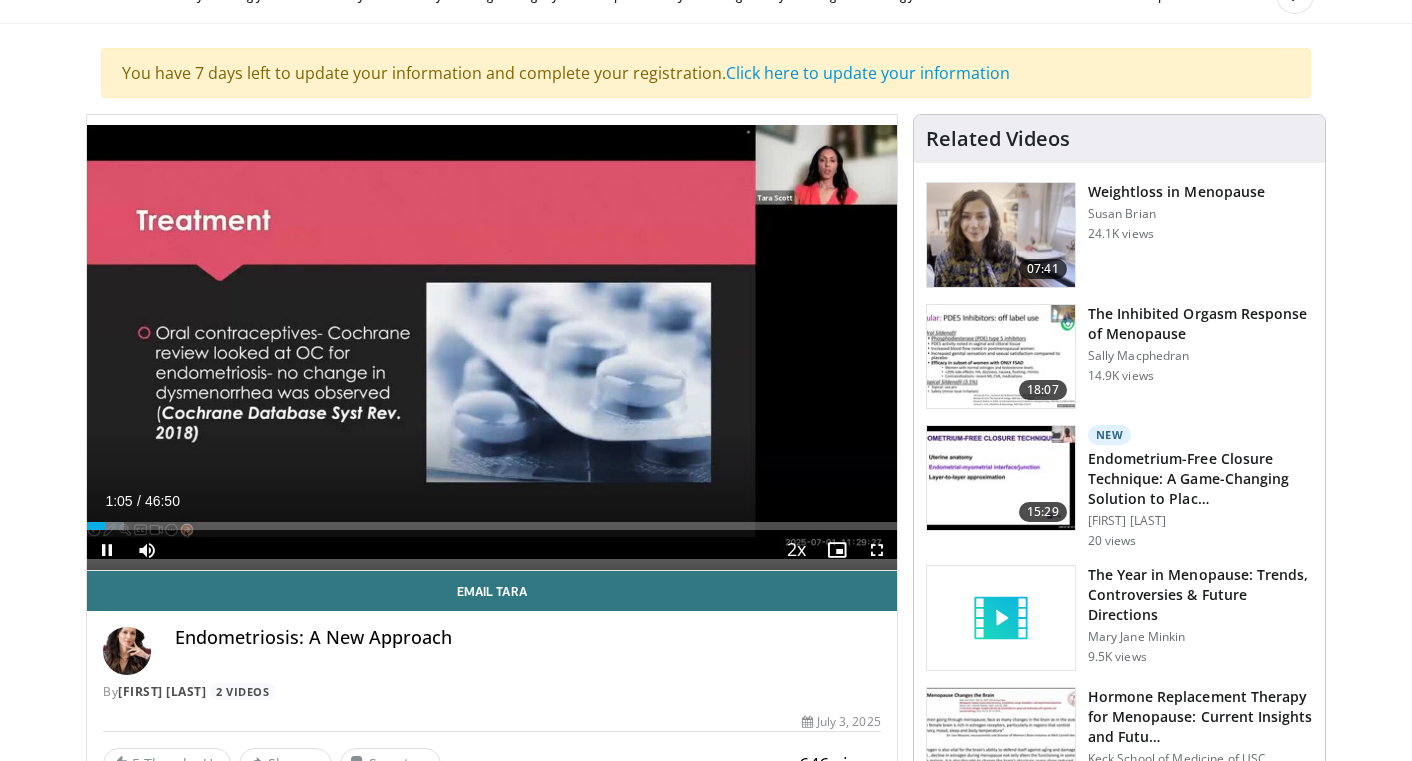 click at bounding box center [492, 342] 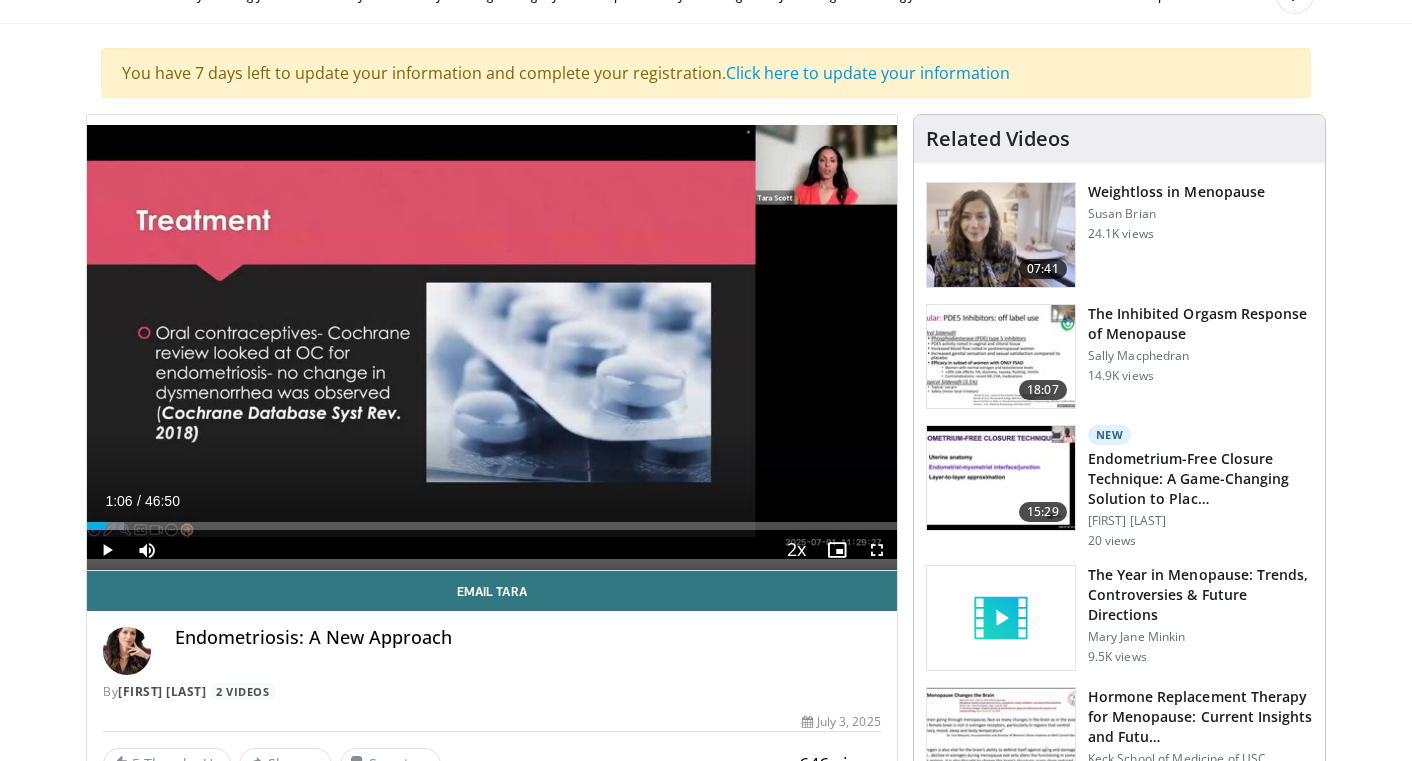 click on "10 seconds
Tap to unmute" at bounding box center (492, 342) 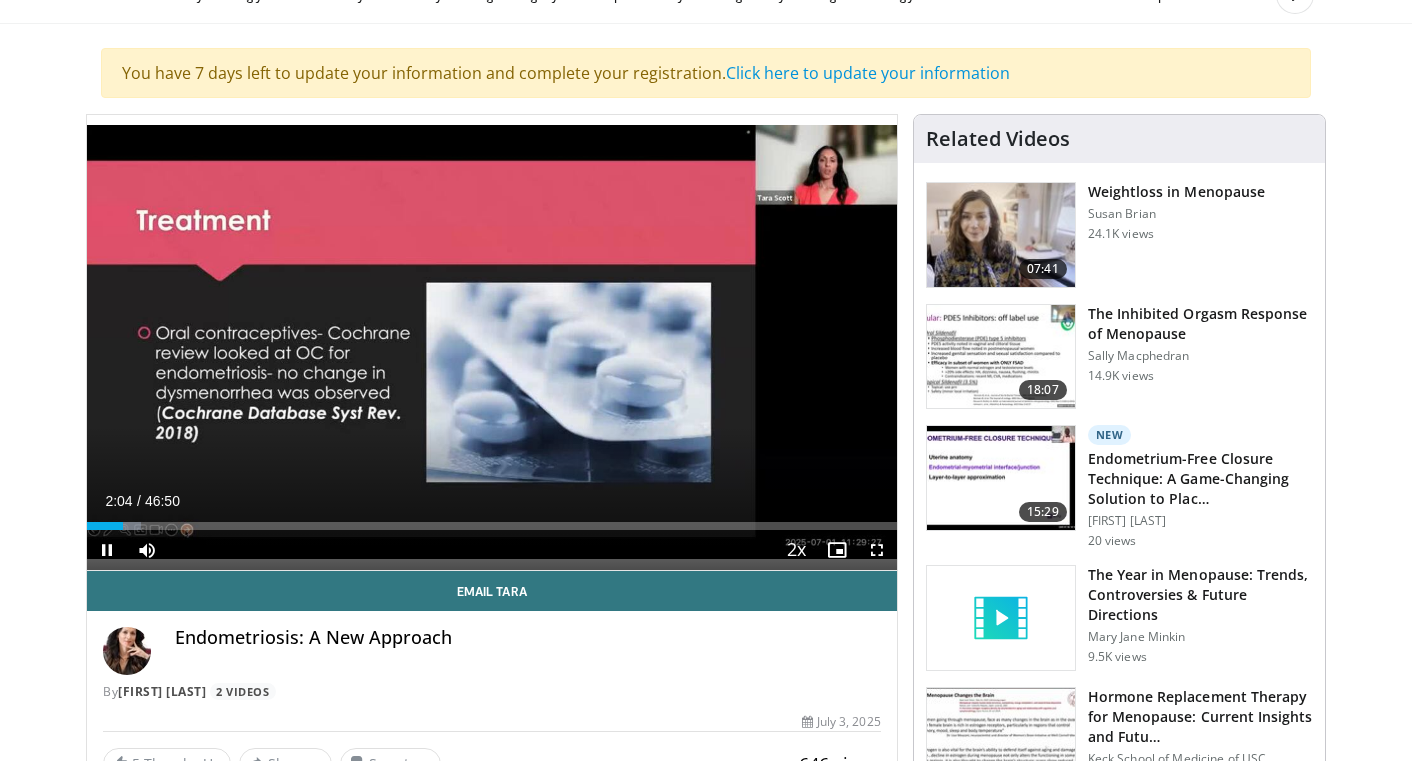 click at bounding box center (269, 342) 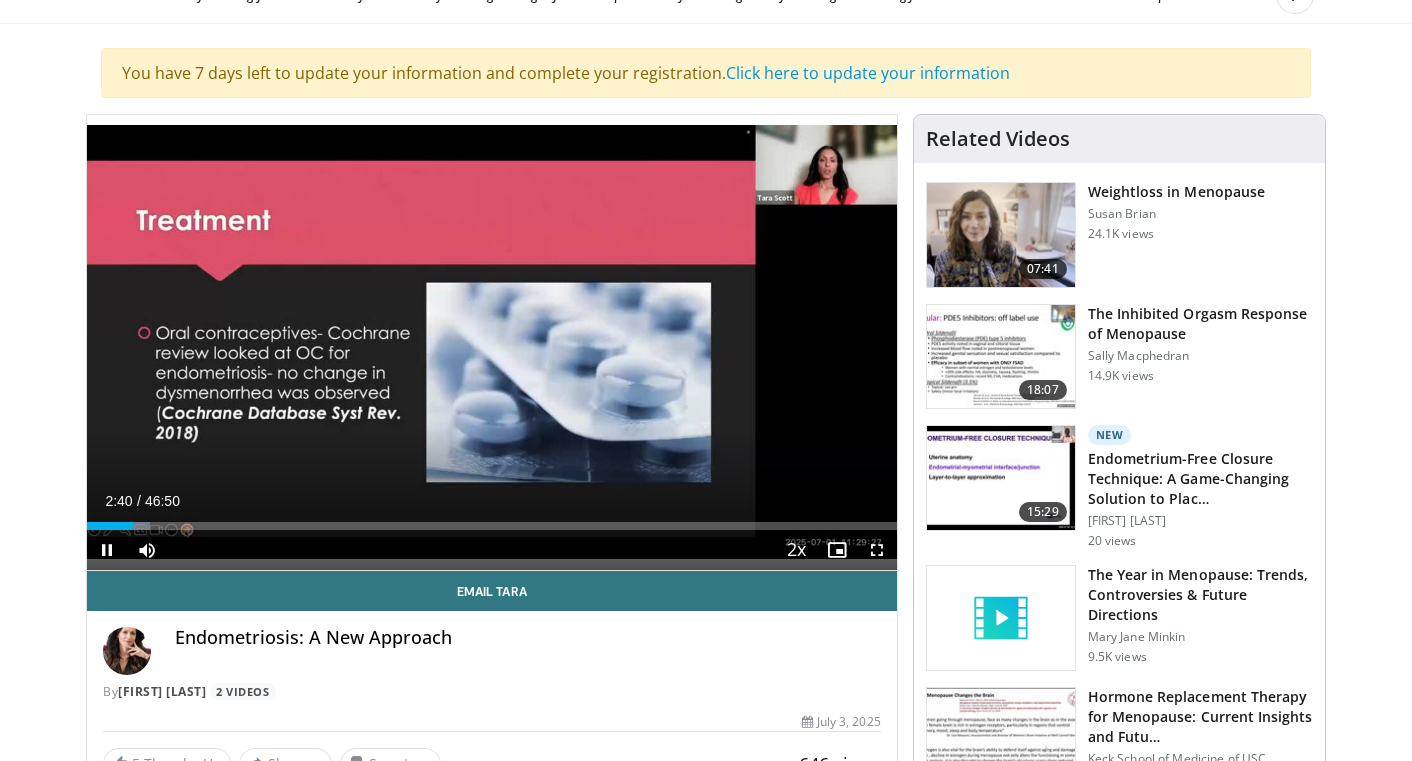 click at bounding box center (492, 342) 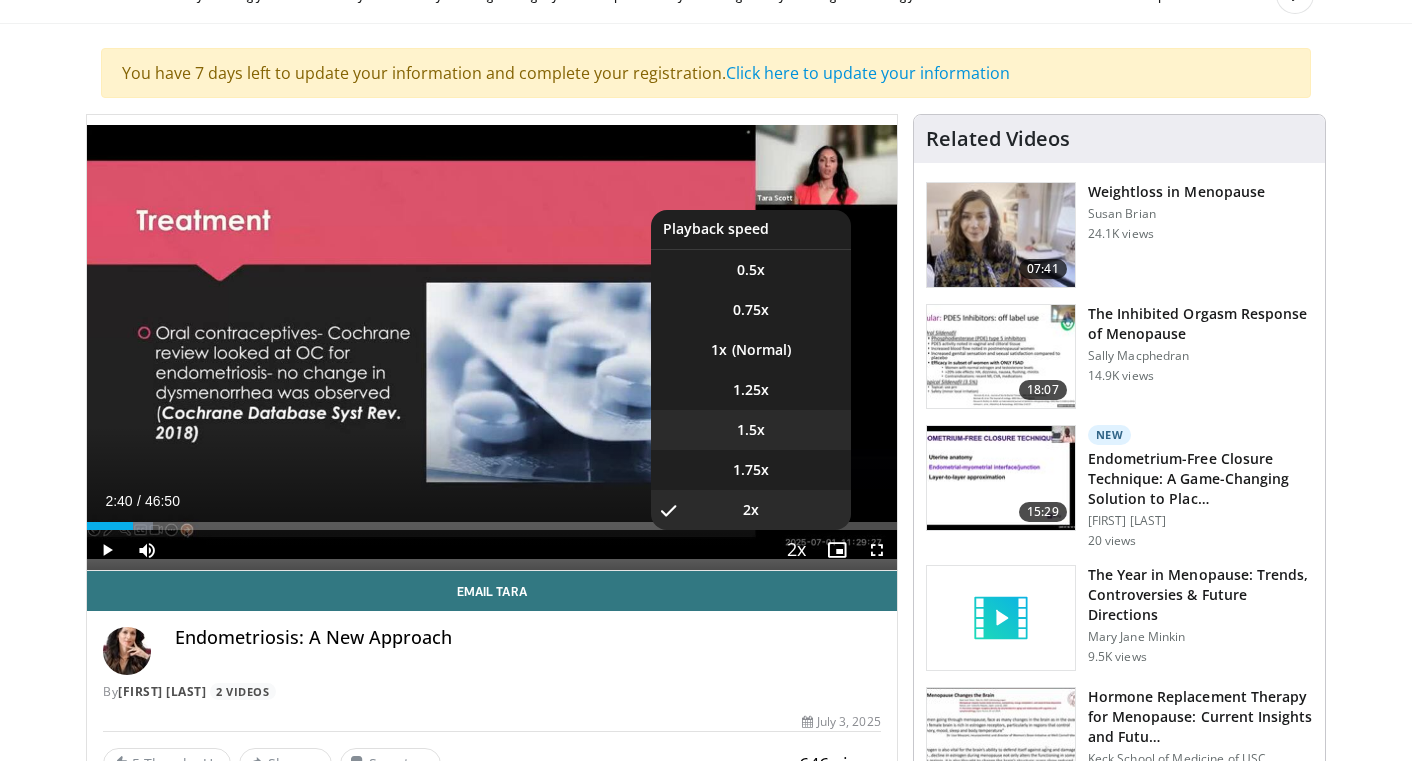 click on "1.5x" at bounding box center [751, 430] 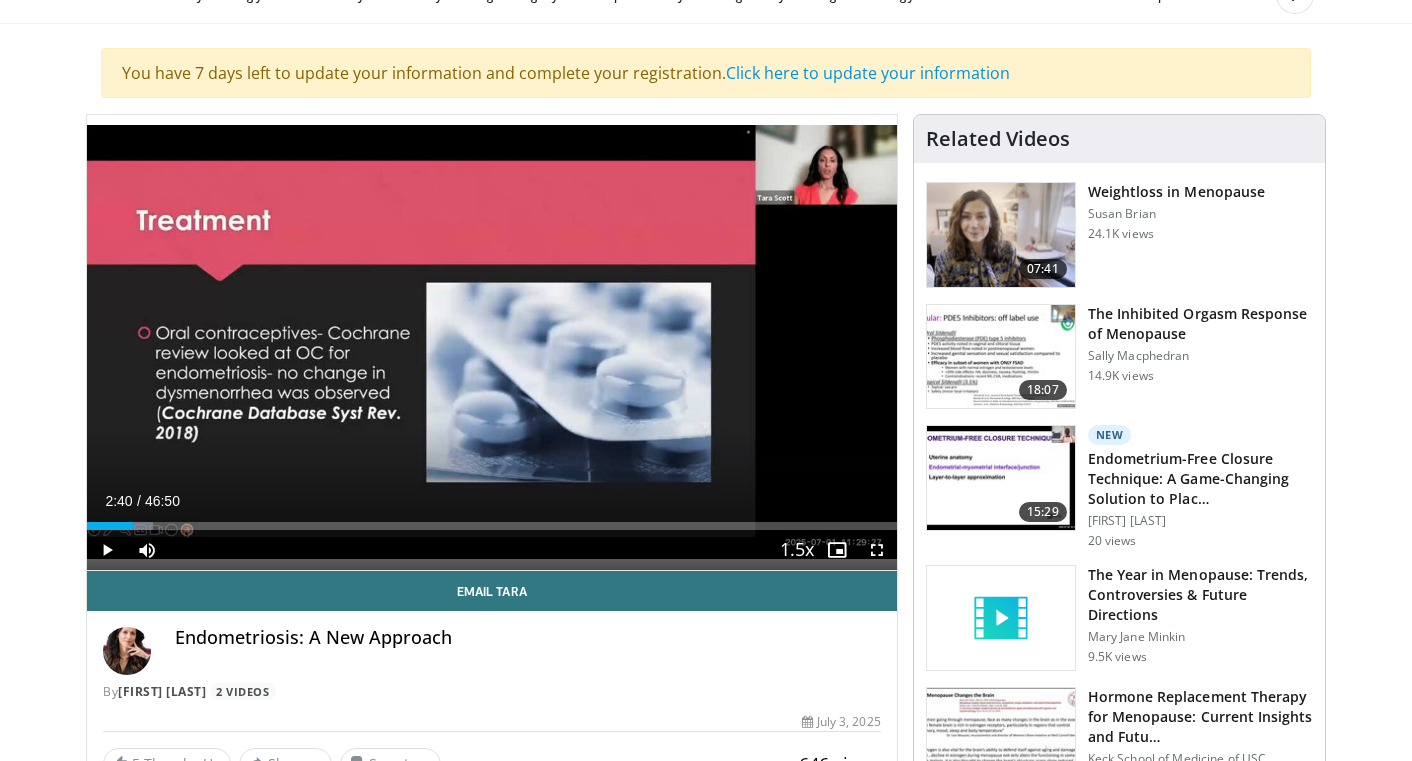 click on "02:40" at bounding box center [110, 526] 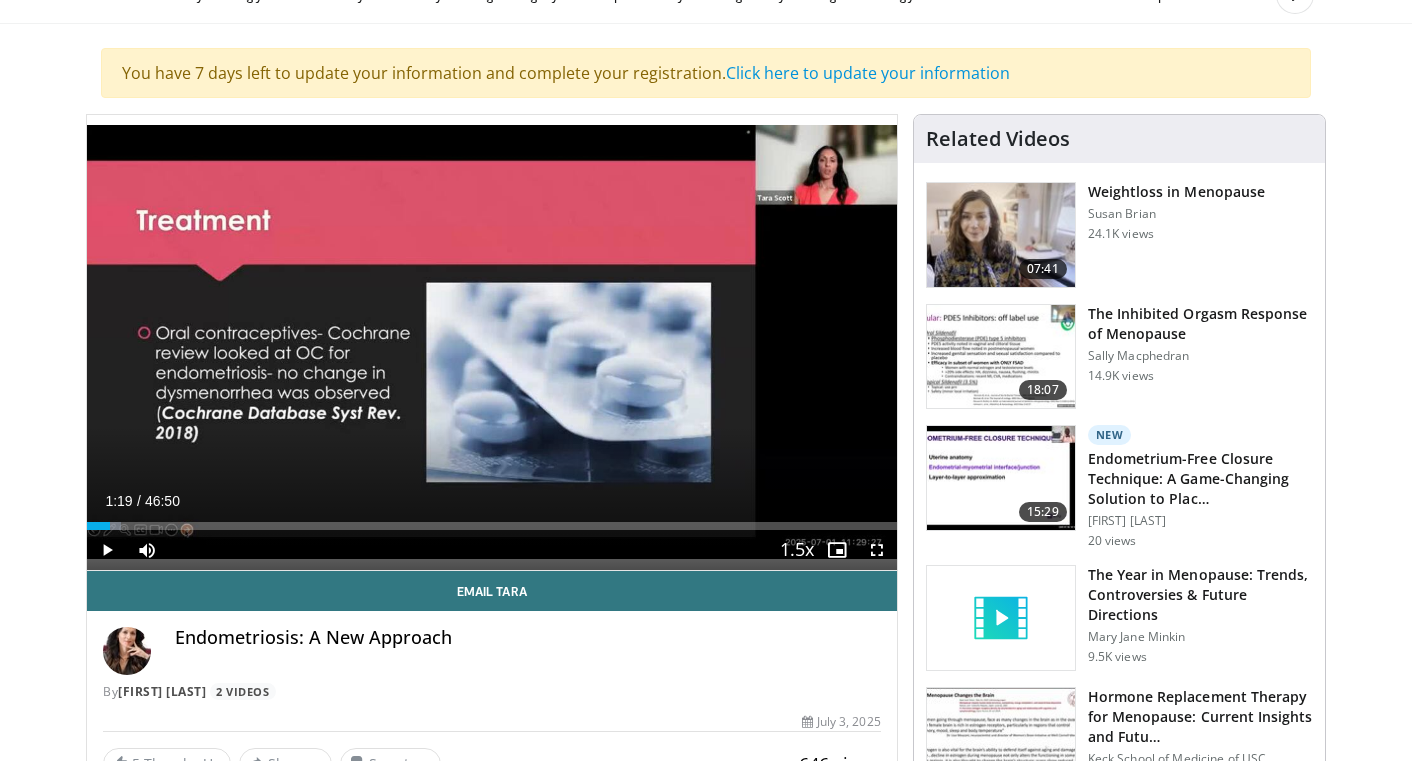 click at bounding box center [492, 342] 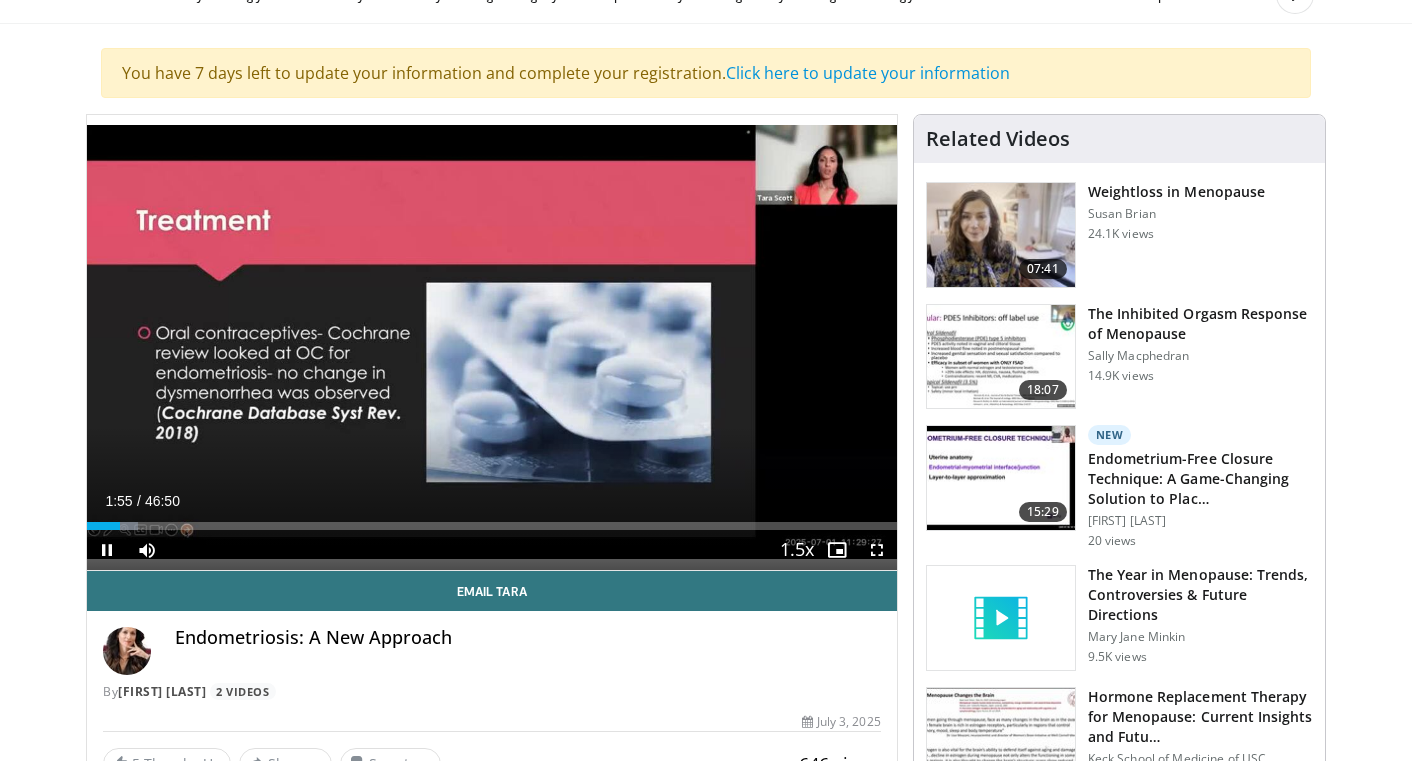 click at bounding box center (492, 342) 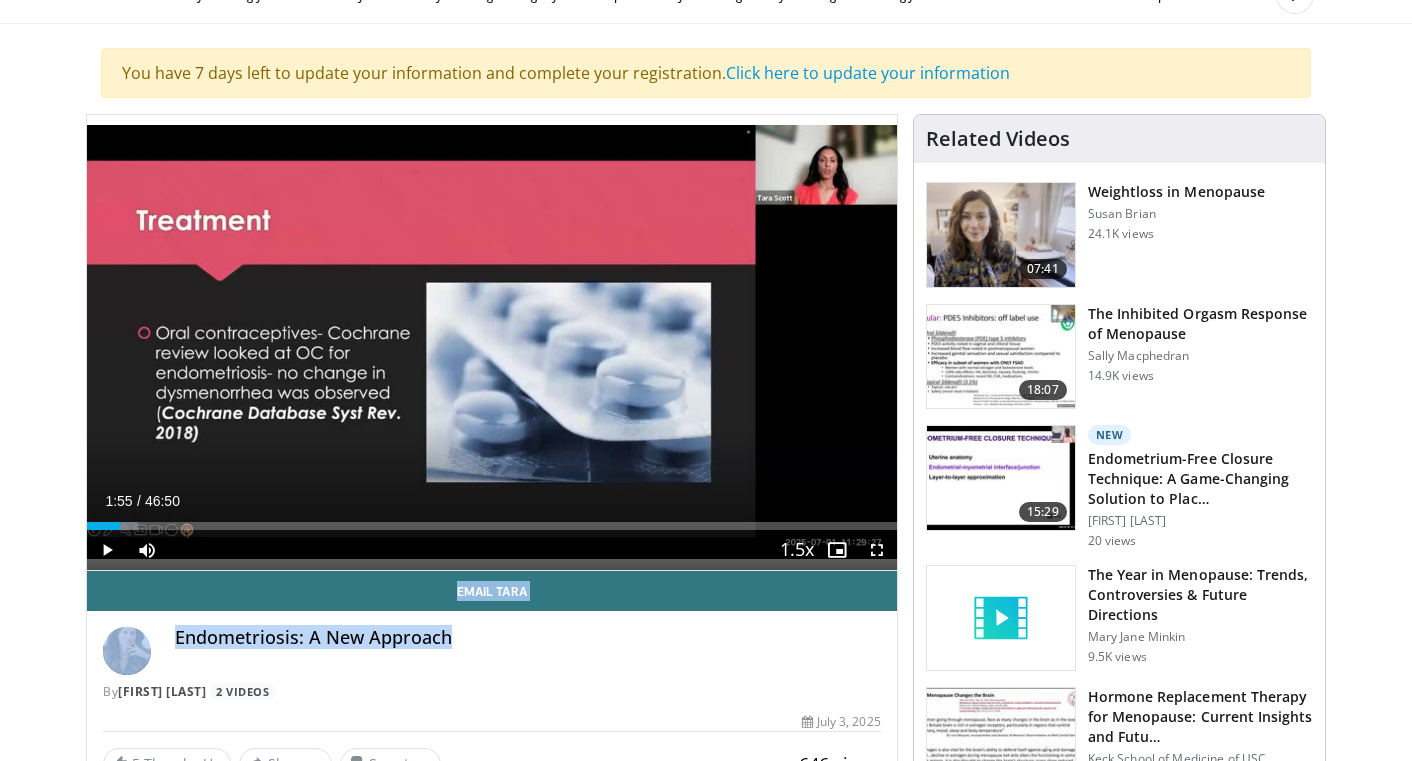 drag, startPoint x: 582, startPoint y: 642, endPoint x: 484, endPoint y: 337, distance: 320.3576 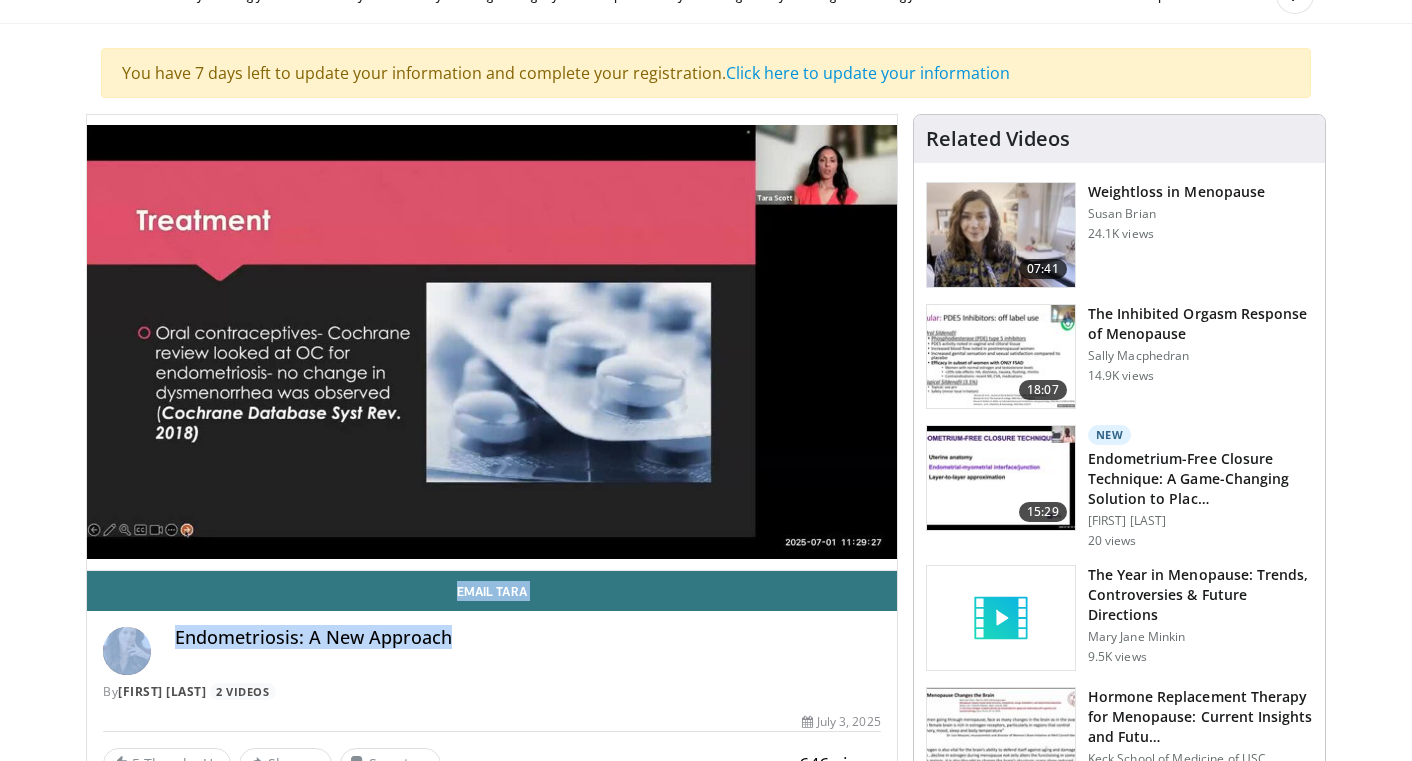 click on "Specialties
Adult & Family Medicine
Allergy, Asthma, Immunology
Anesthesiology
Cardiology
Dental
Dermatology
Endocrinology
Gastroenterology & Hepatology
General Surgery
Hematology & Oncology
Infectious Disease
Nephrology
Neurology
Neurosurgery
Obstetrics & Gynecology
Ophthalmology
Oral Maxillofacial
Orthopaedics
Otolaryngology
Pediatrics
Plastic Surgery
Podiatry
Psychiatry
Pulmonology
Radiation Oncology
Radiology
Rheumatology
Urology" at bounding box center (706, 1415) 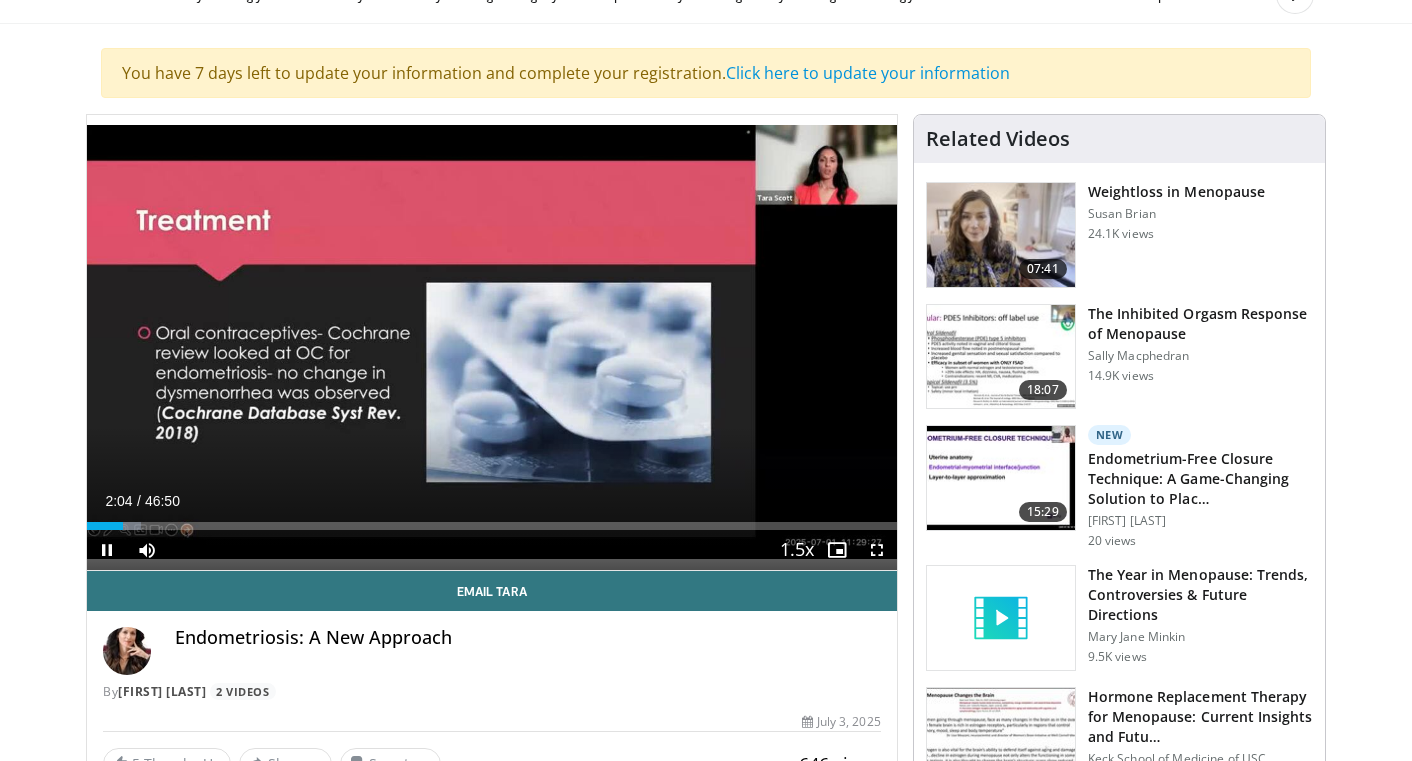 click at bounding box center (492, 342) 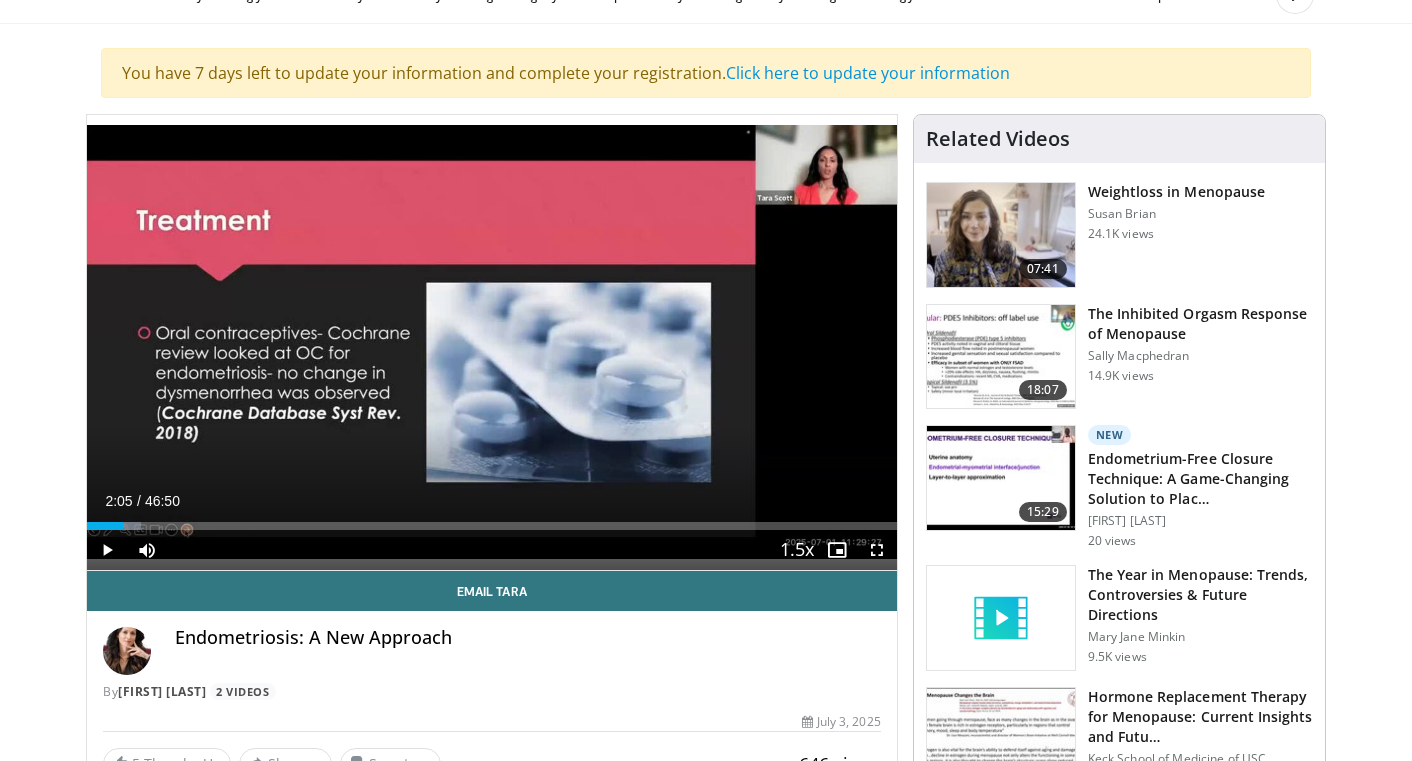 click at bounding box center [492, 342] 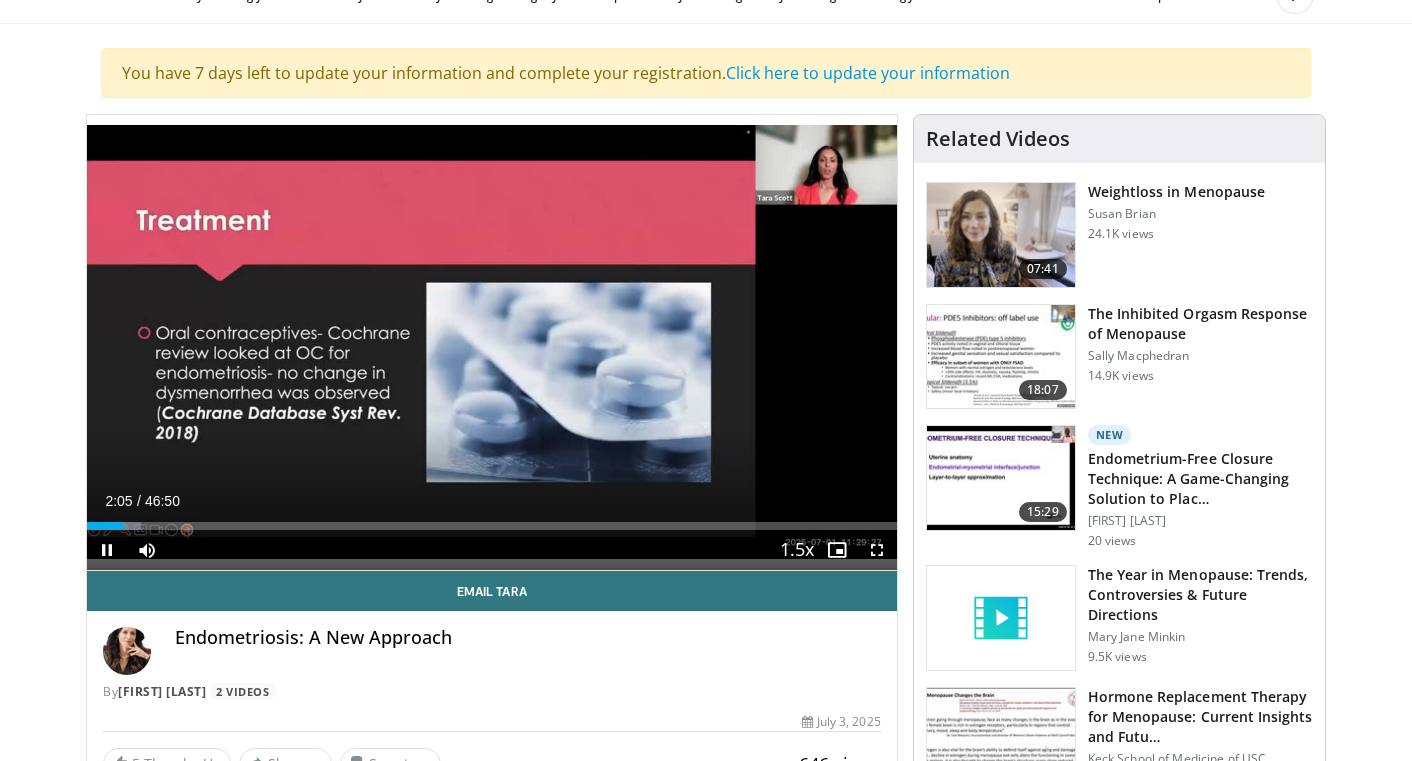 click at bounding box center (492, 342) 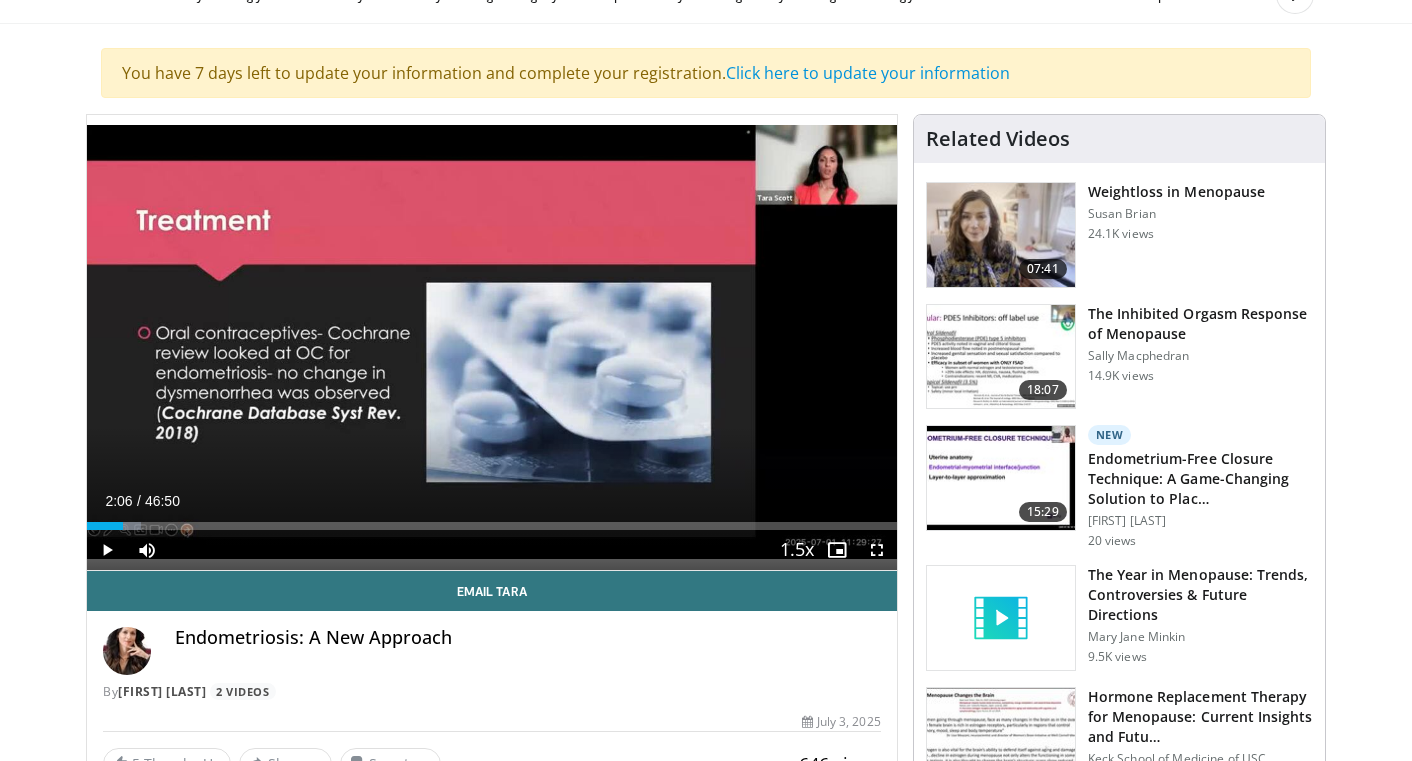 click at bounding box center (492, 342) 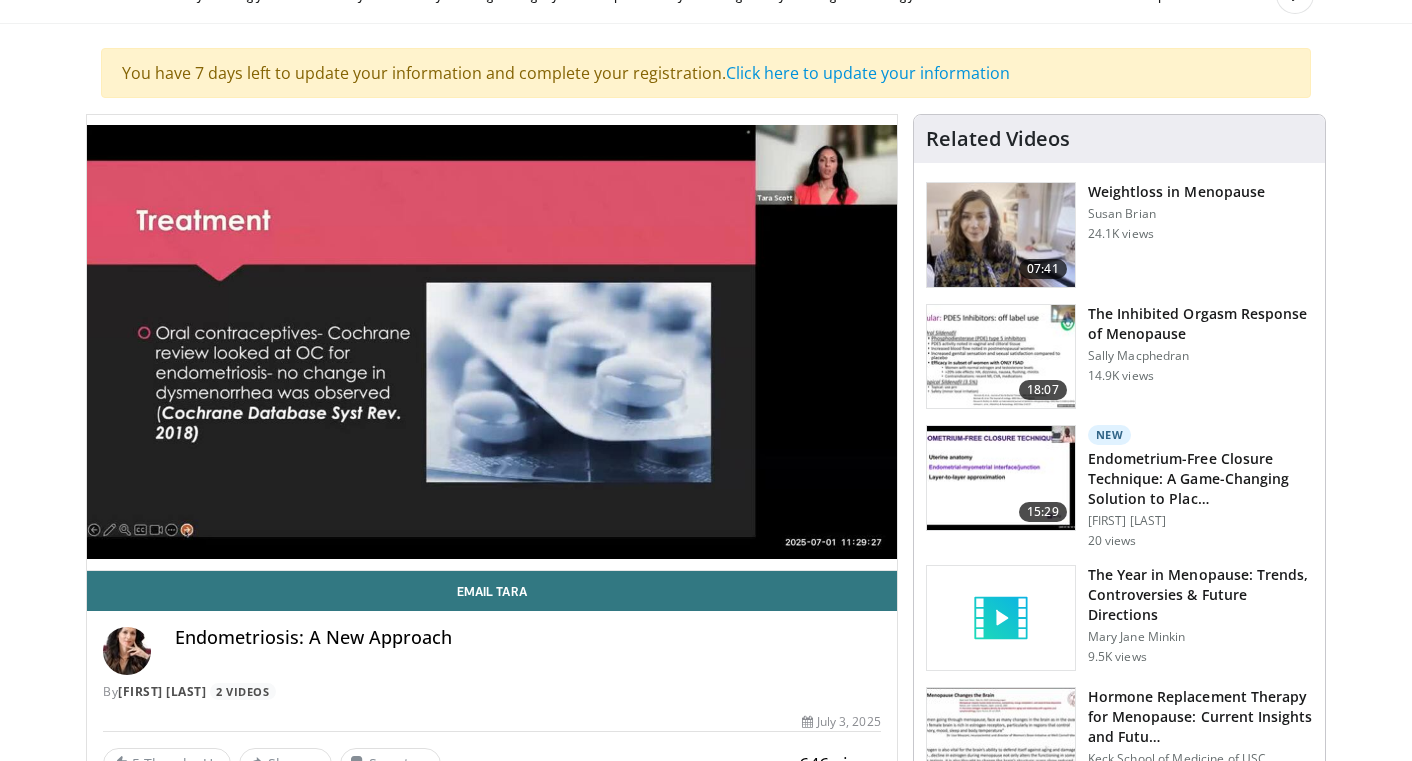 click on "By
[FIRST] [LAST]
2 Videos" at bounding box center [492, 692] 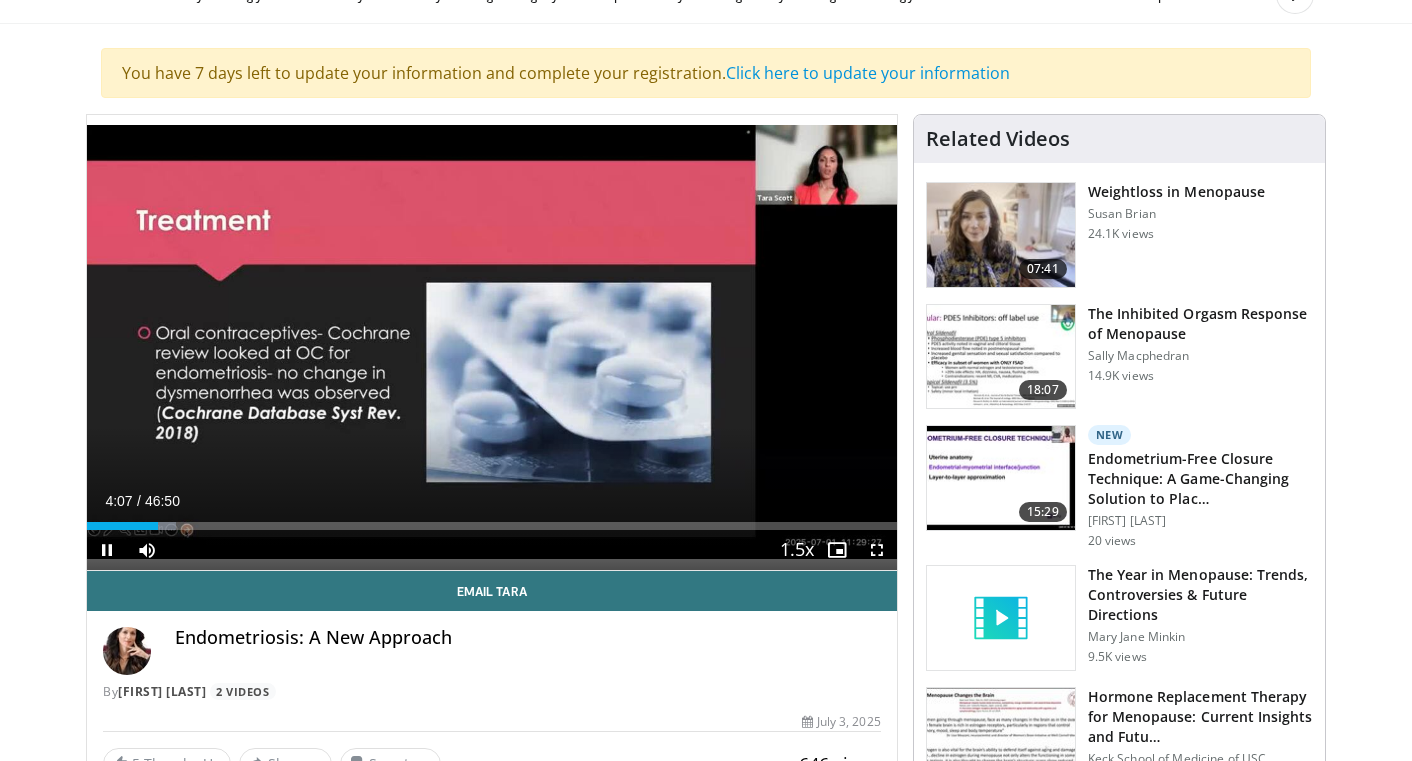 click at bounding box center (492, 342) 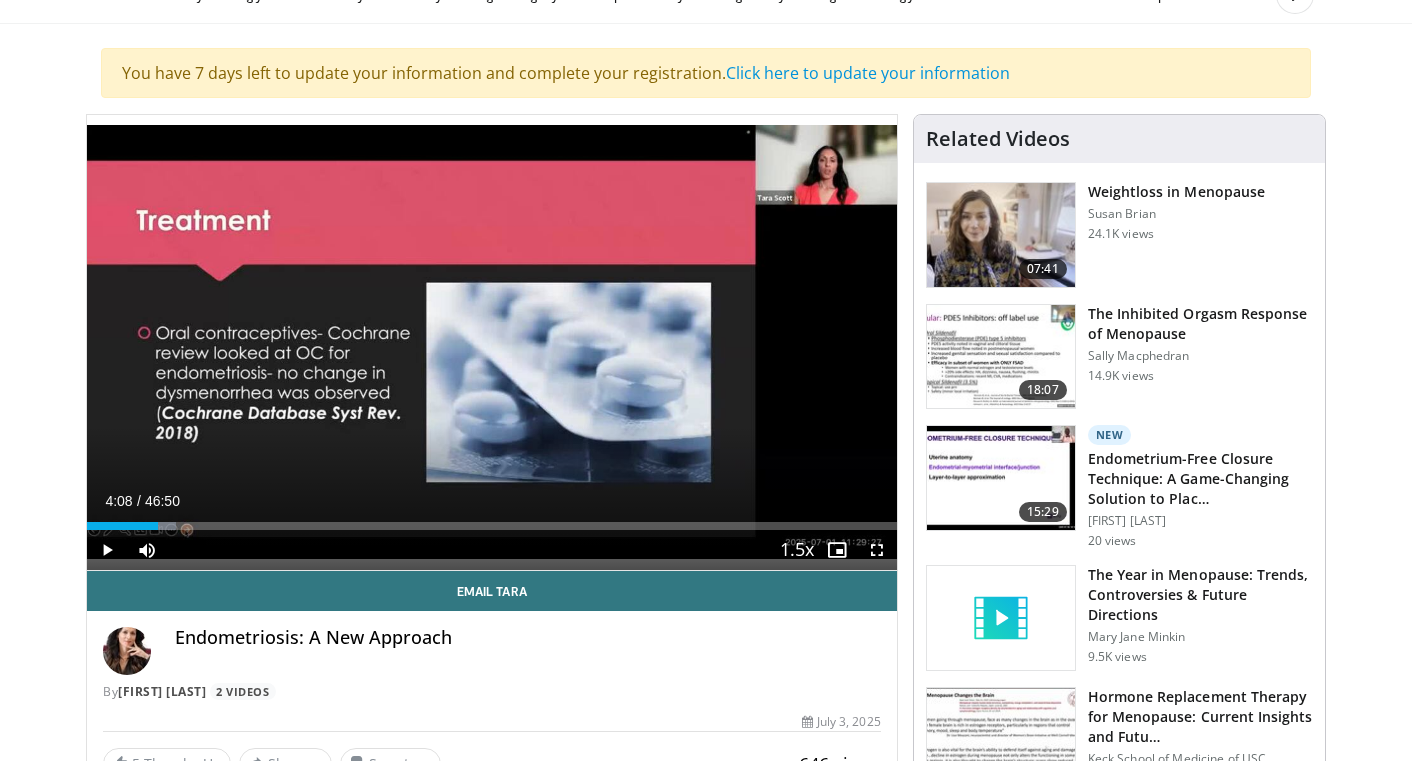 click at bounding box center [492, 342] 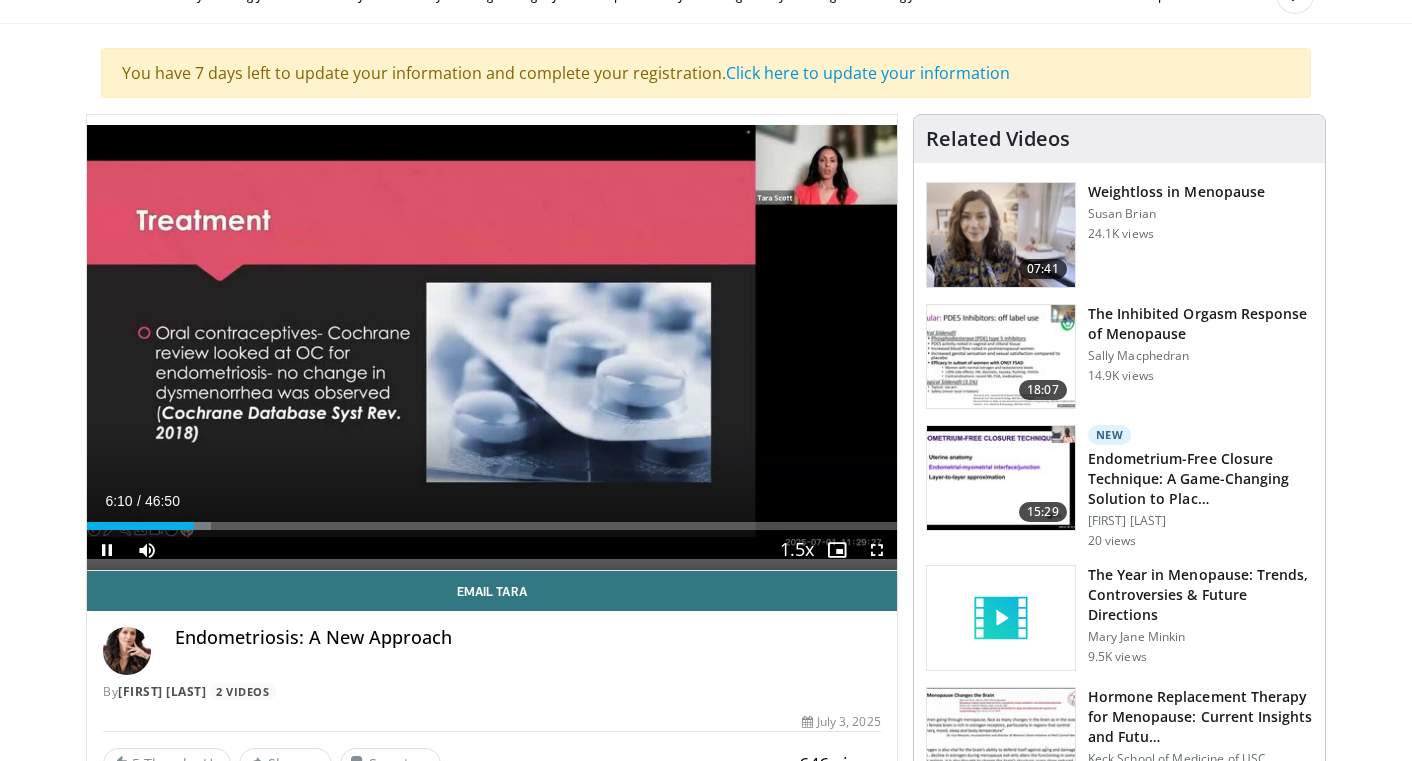 click at bounding box center [269, 342] 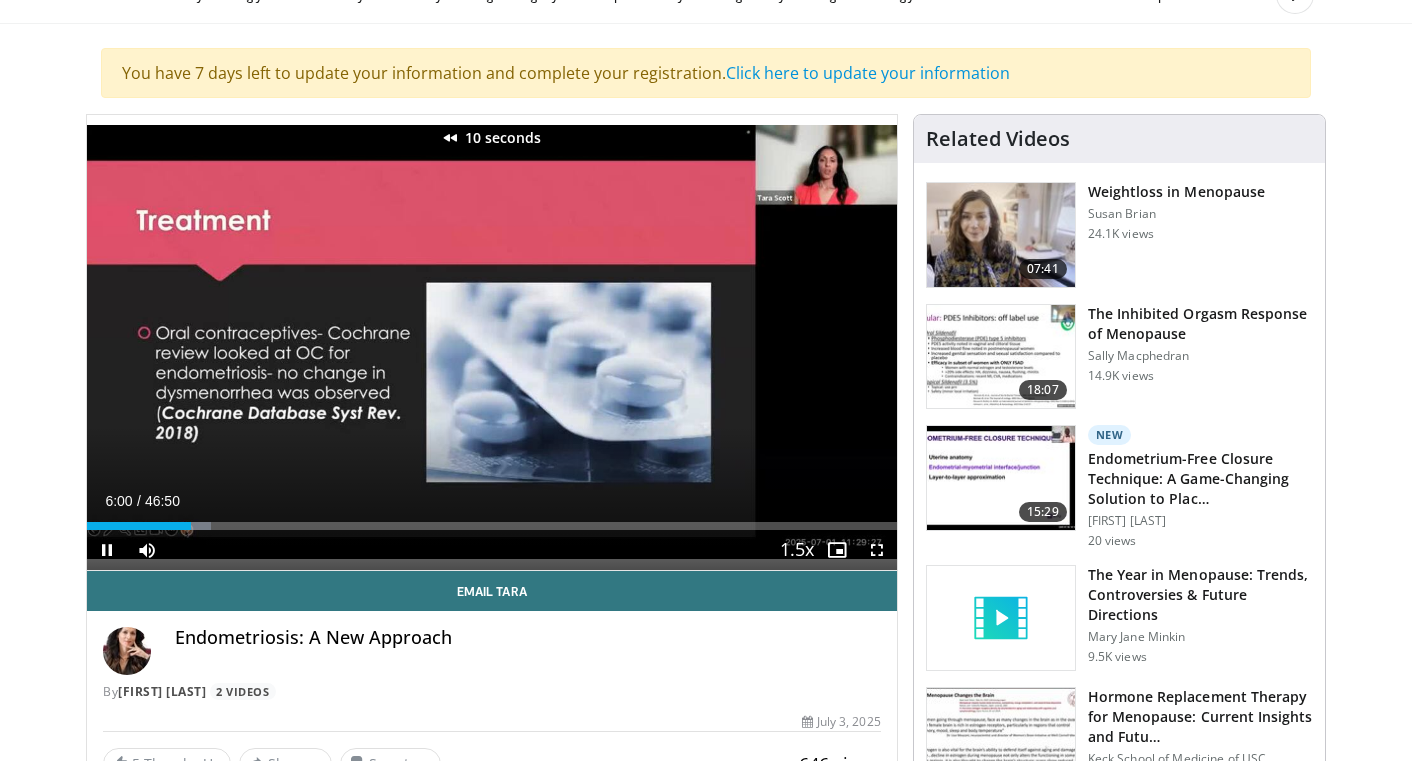 click at bounding box center (269, 342) 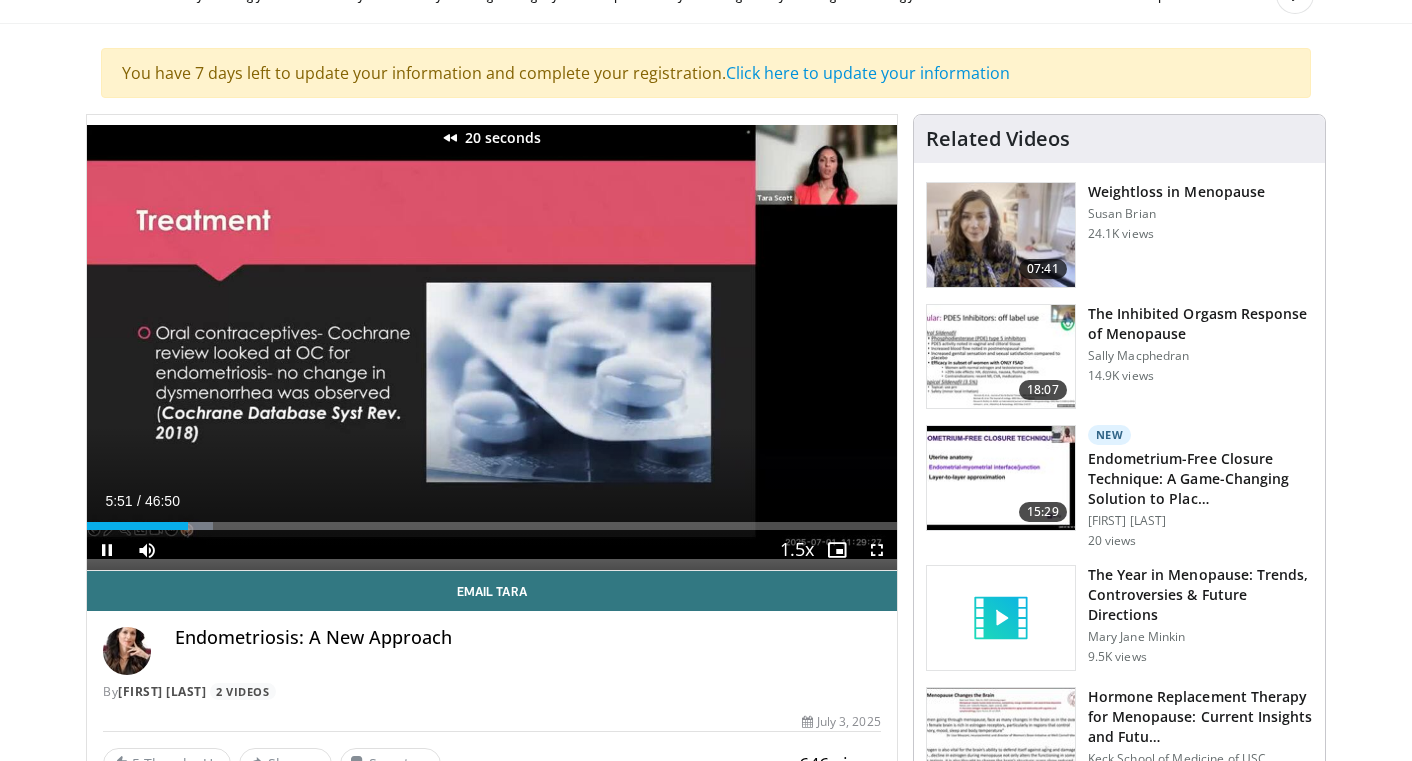 click at bounding box center [269, 342] 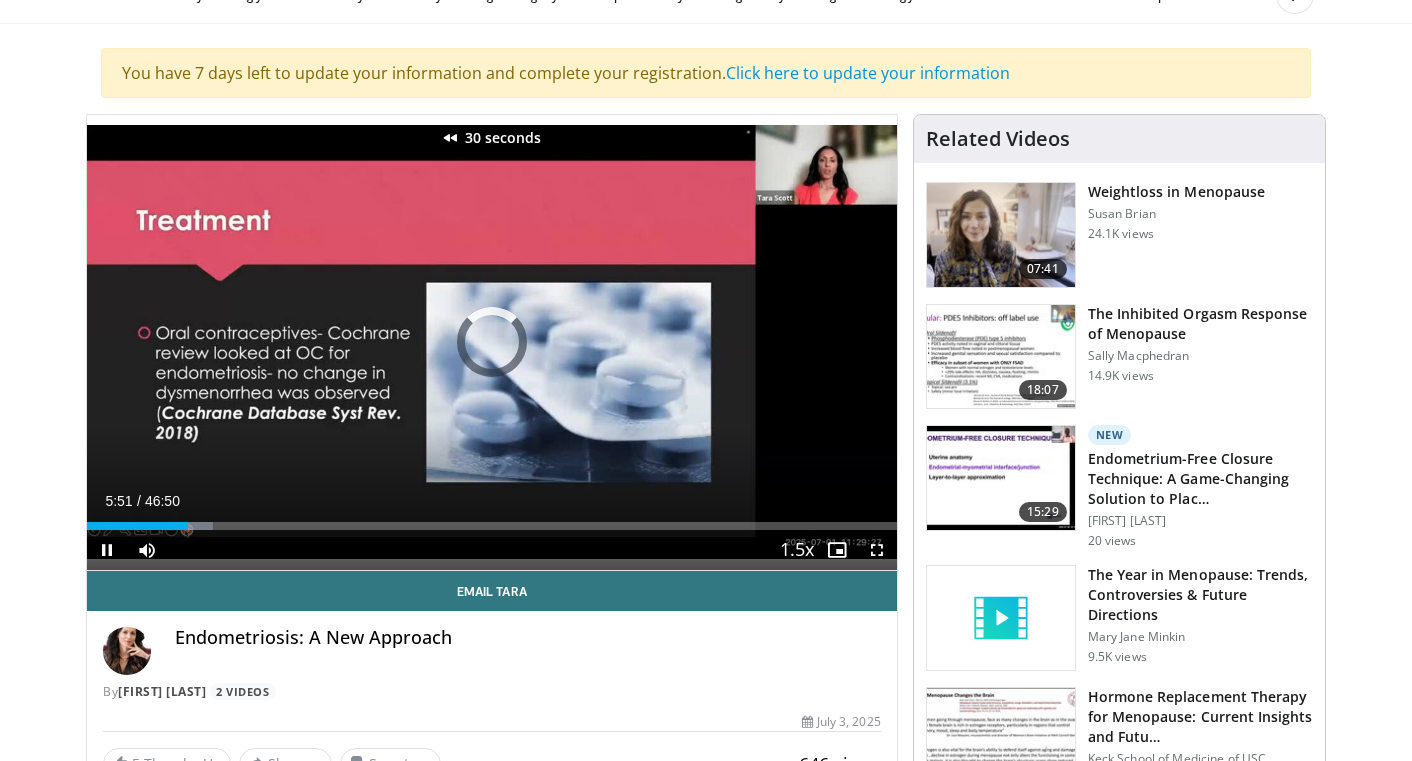 click at bounding box center [269, 342] 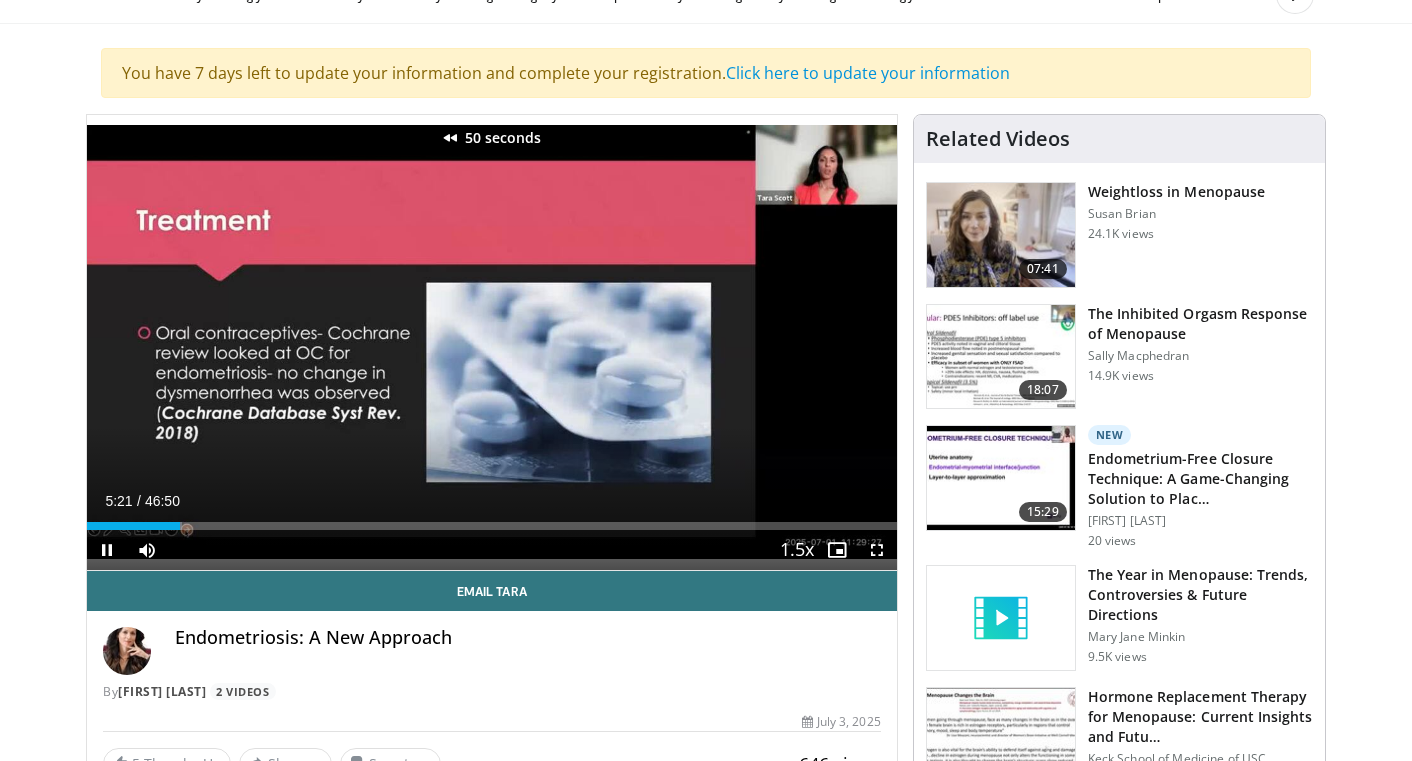 click at bounding box center (269, 342) 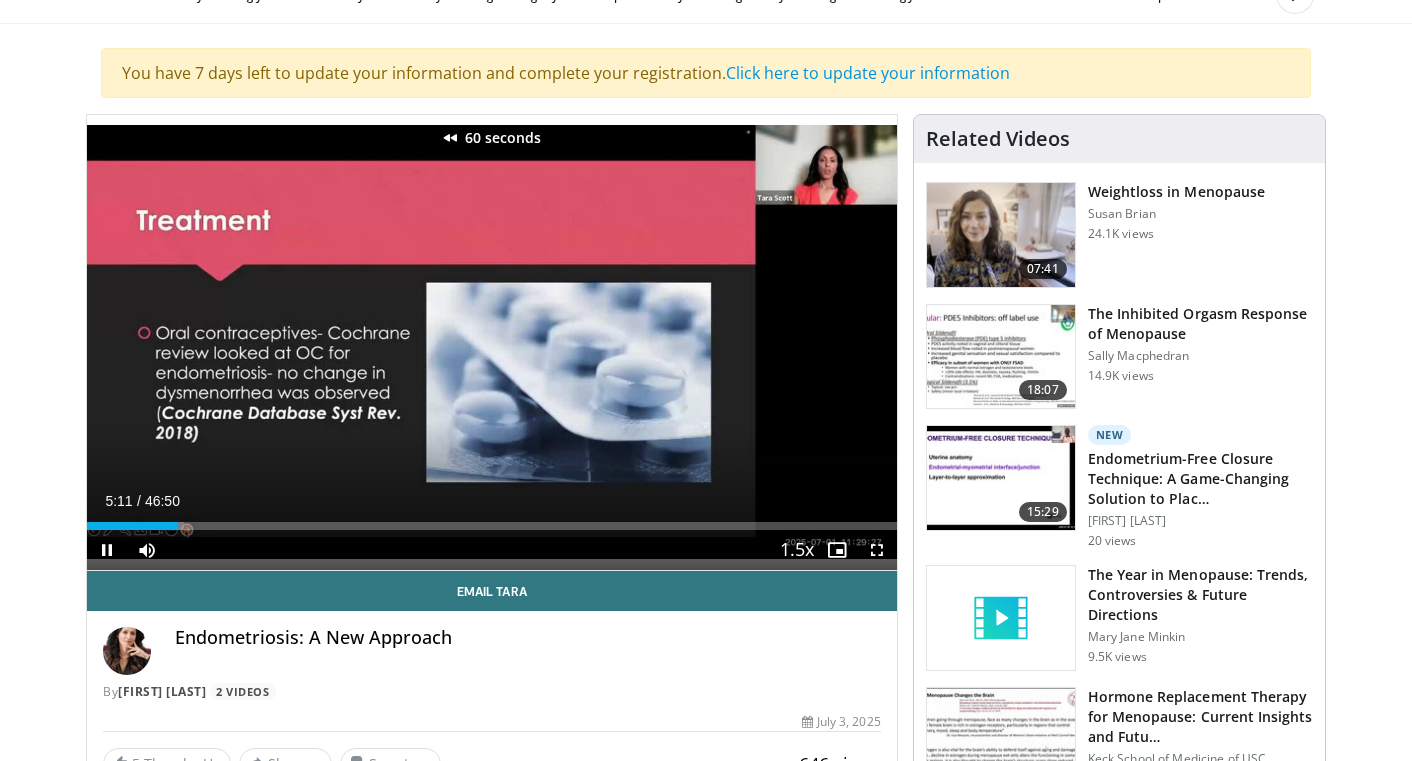 click at bounding box center (269, 342) 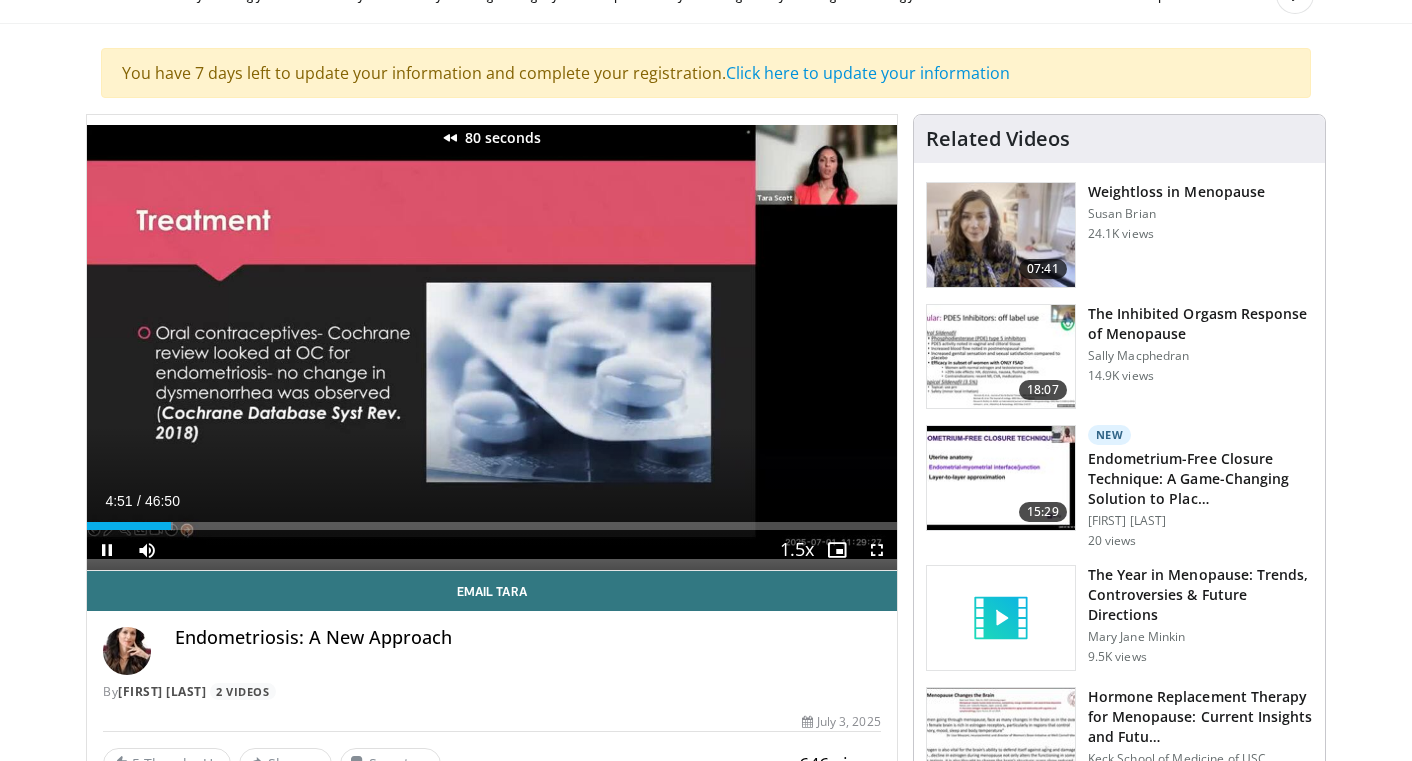 click at bounding box center [269, 342] 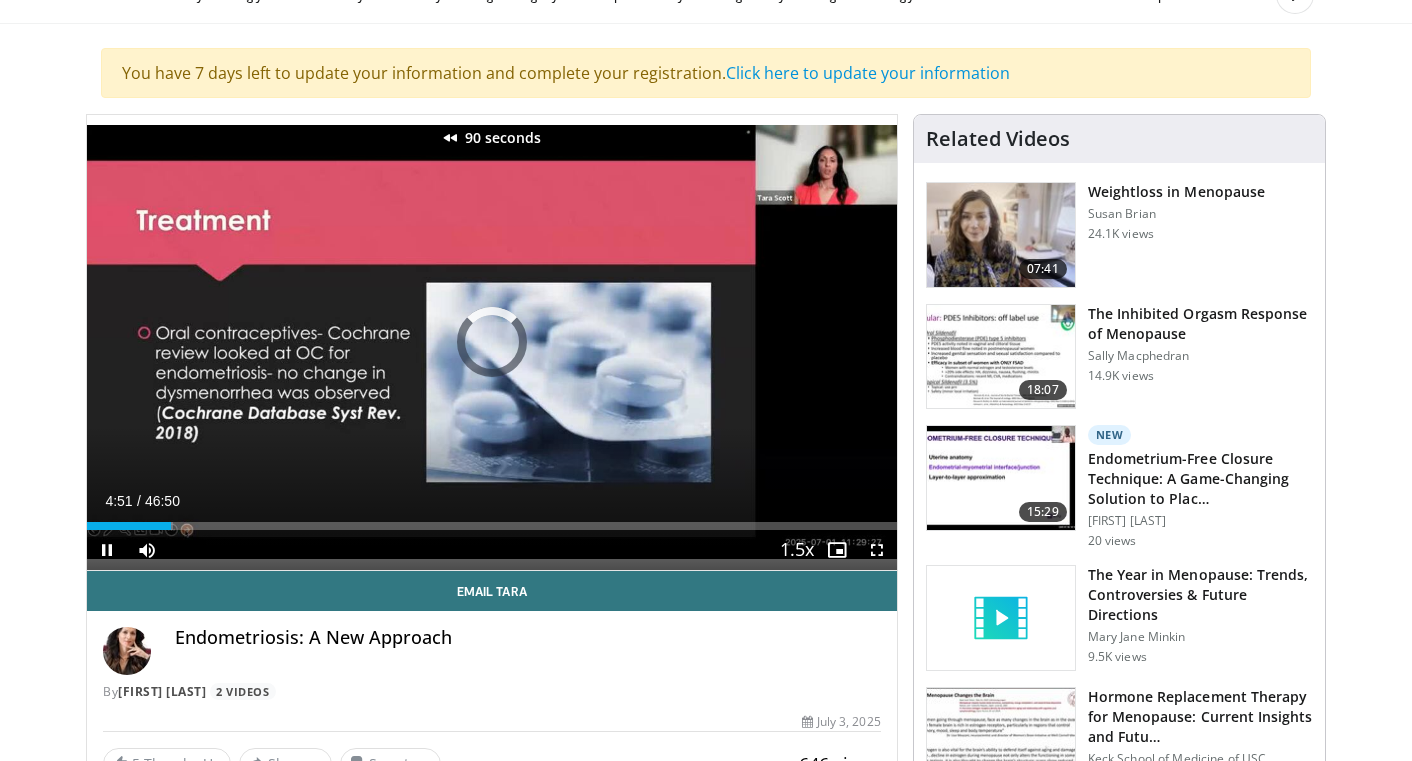 click at bounding box center [269, 342] 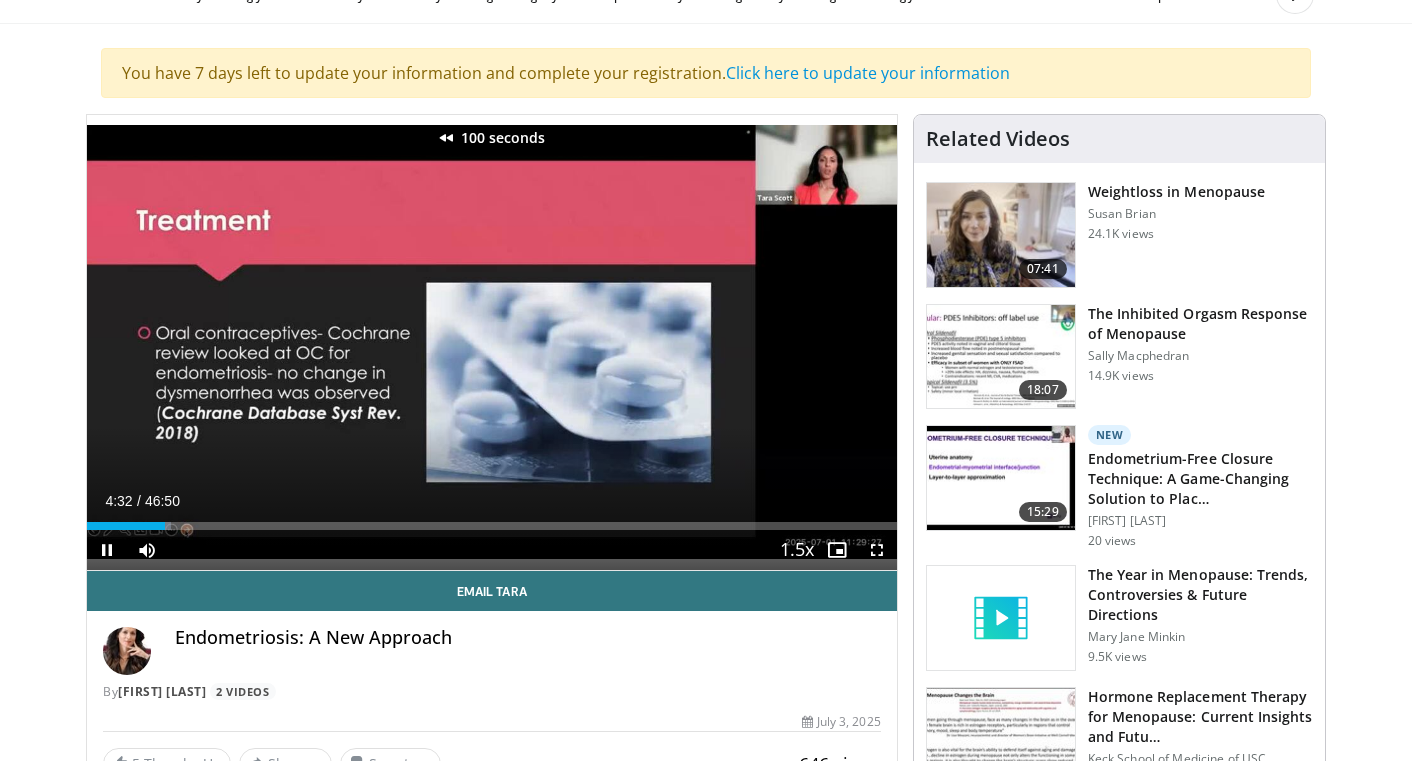 click at bounding box center [269, 342] 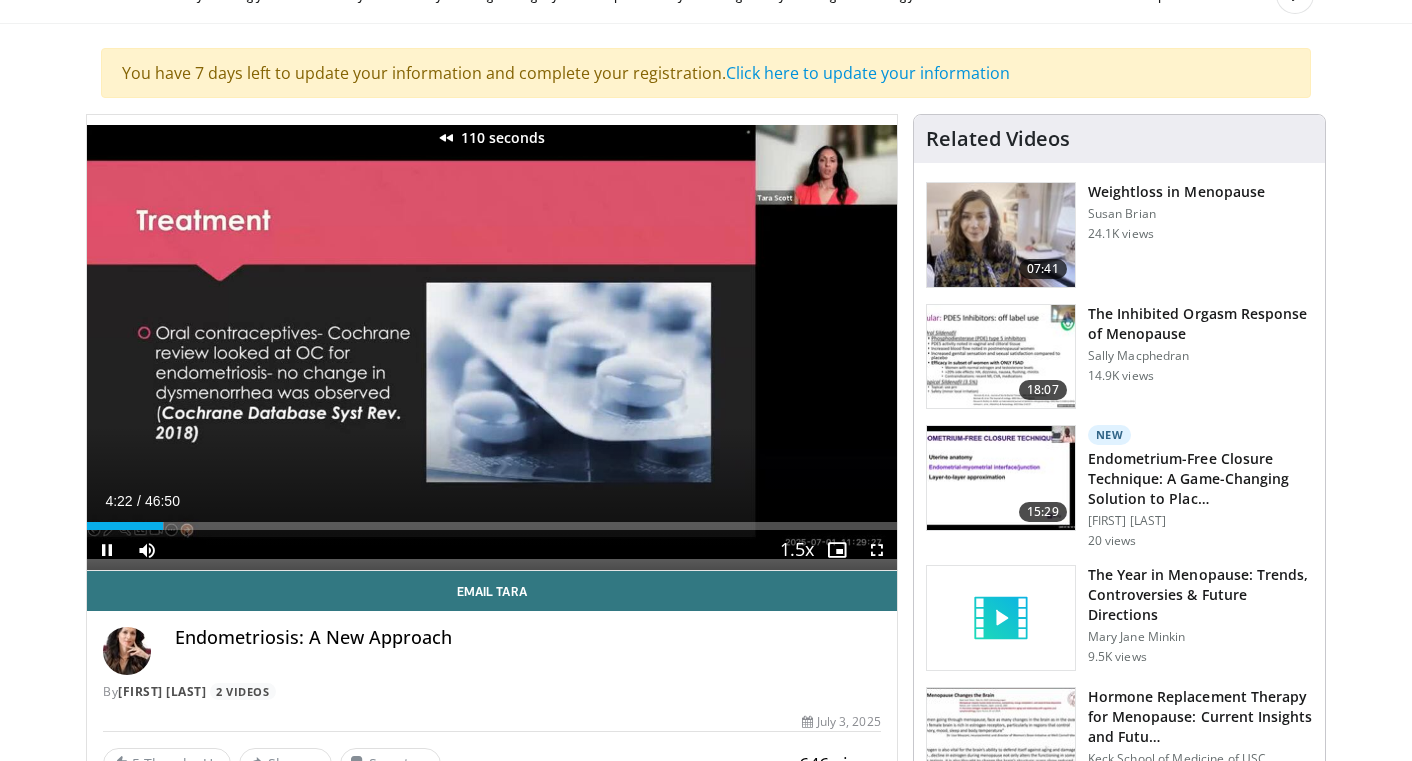 click at bounding box center (269, 342) 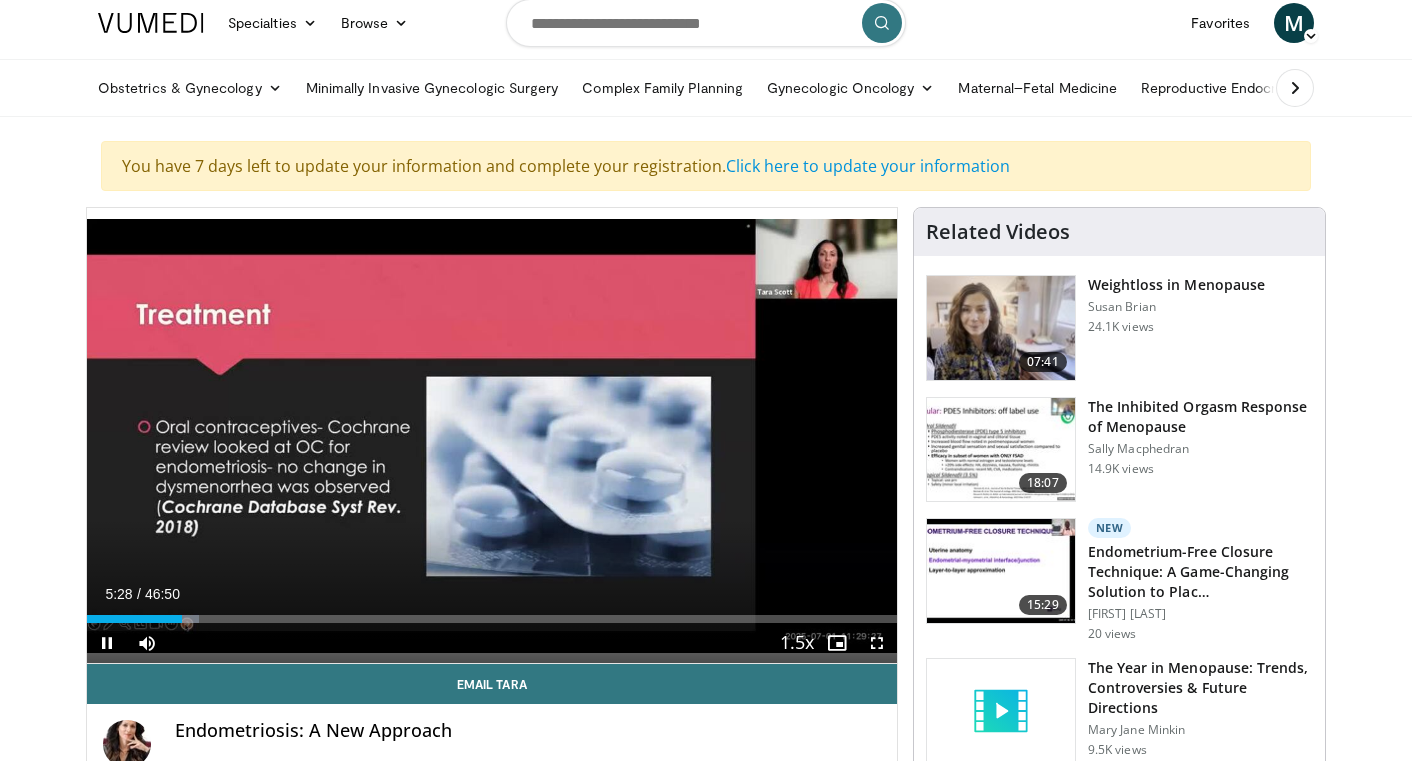 scroll, scrollTop: 0, scrollLeft: 0, axis: both 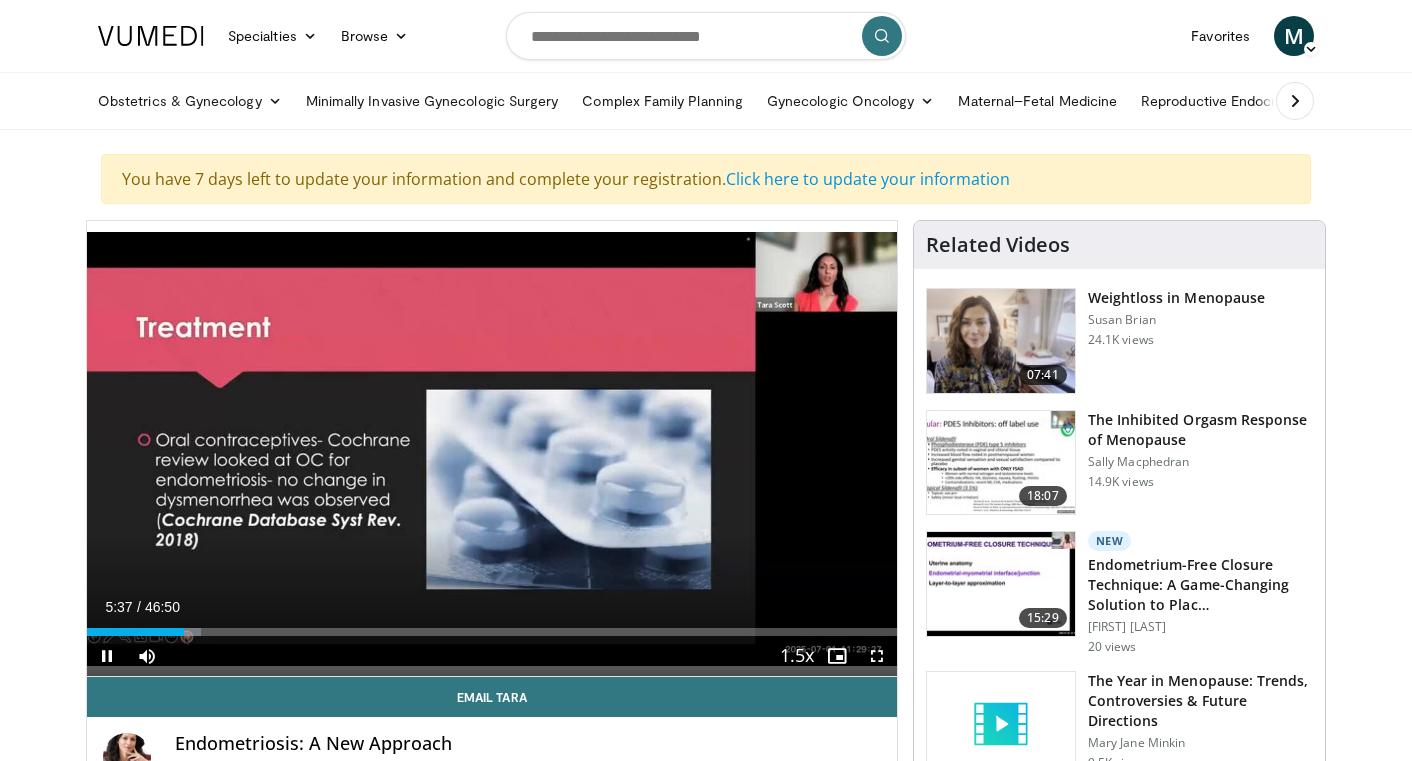 click on "Loaded :  14.12% 05:37 01:44" at bounding box center [492, 632] 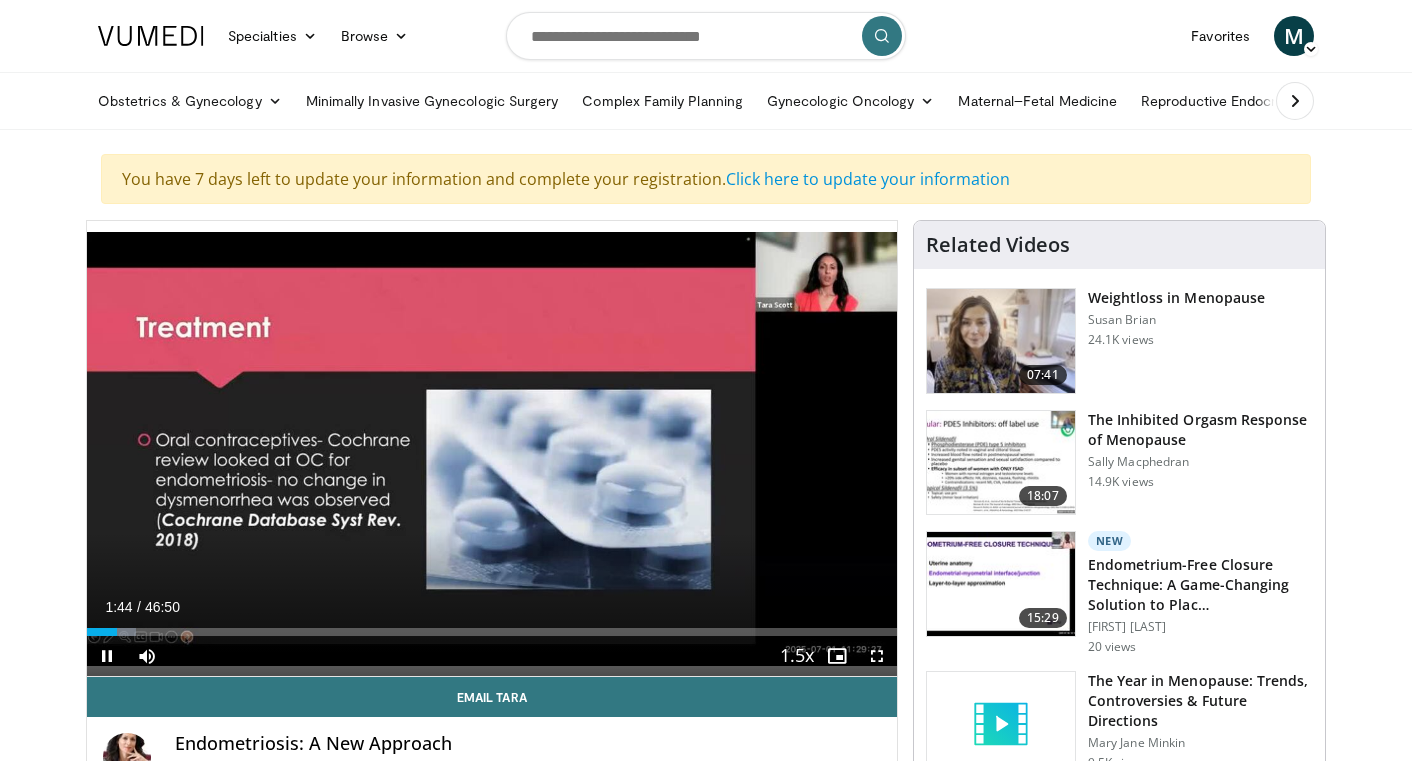 click at bounding box center [492, 449] 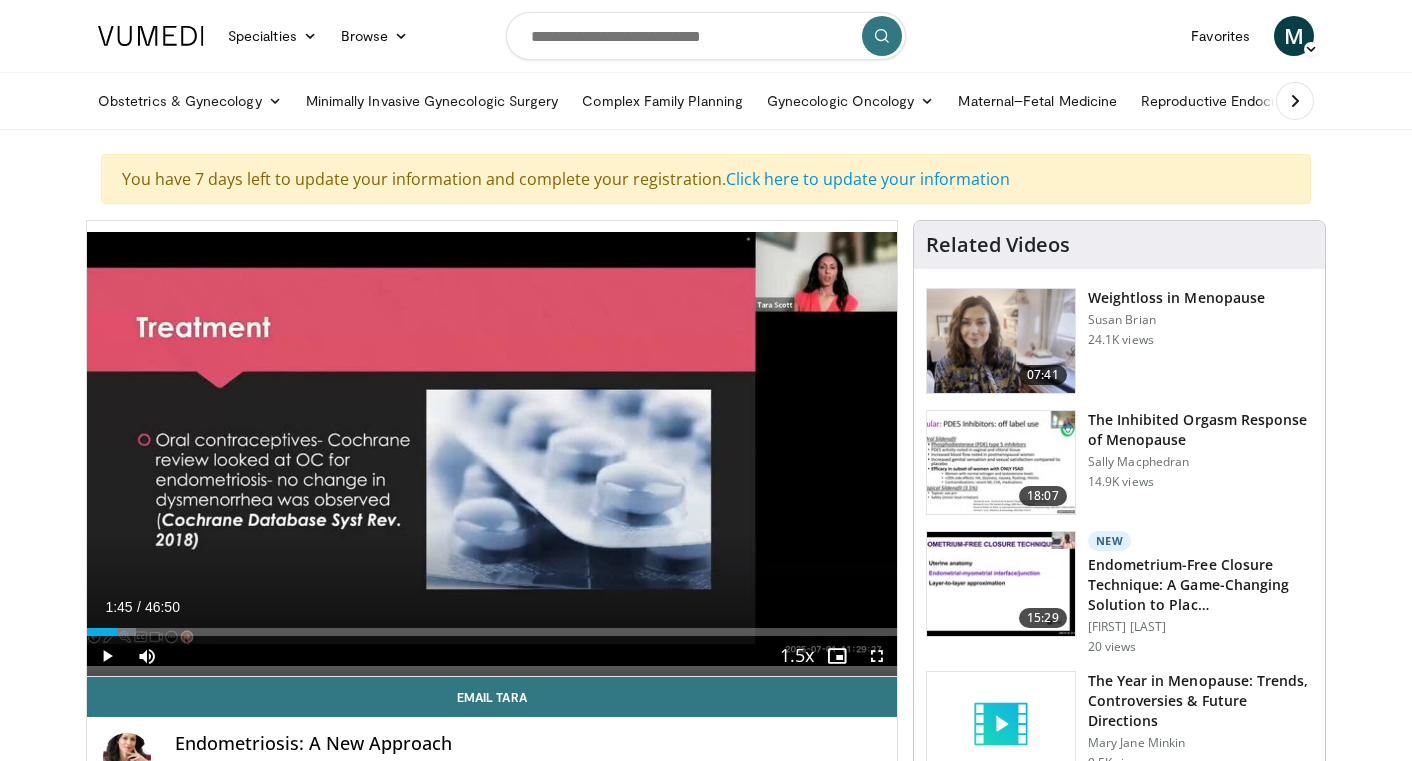 type 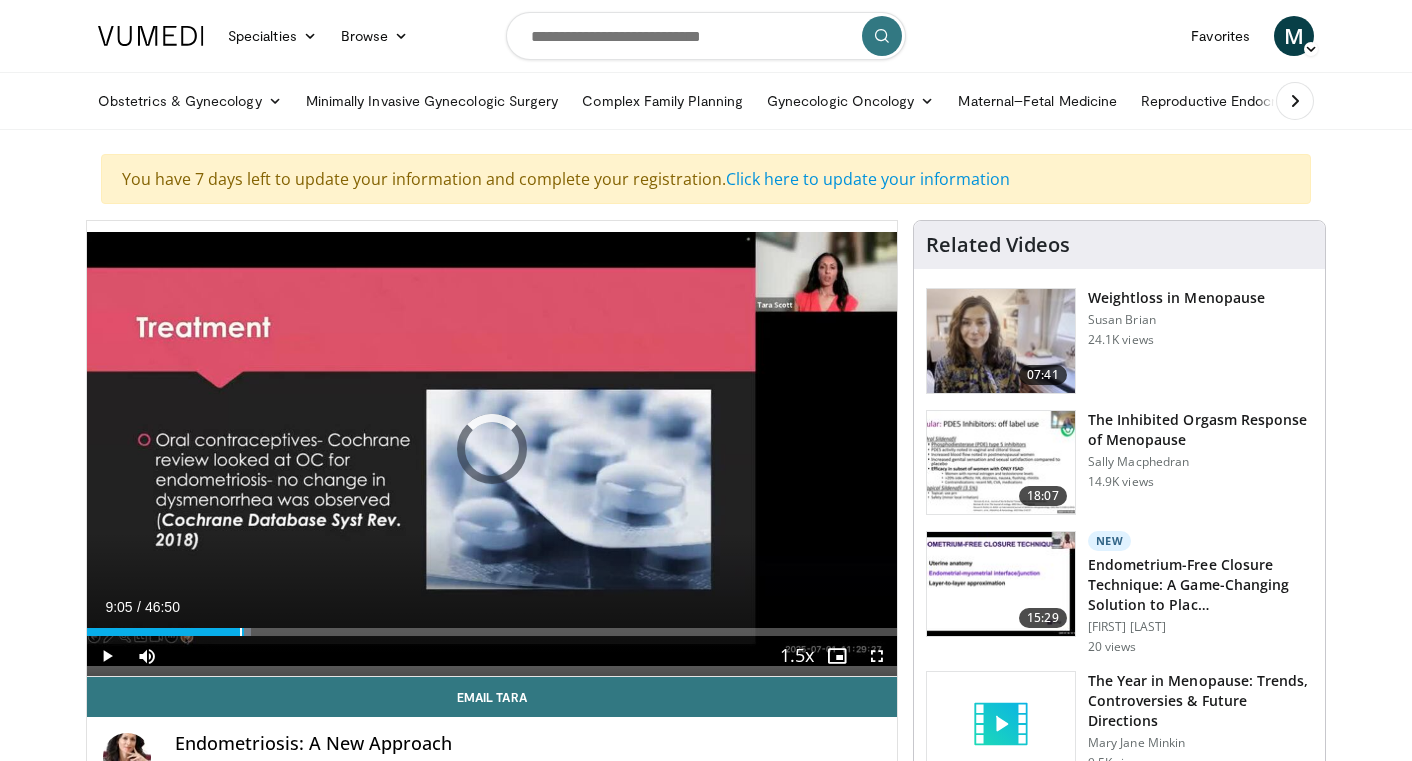click on "Loaded :  20.28% 08:50 08:50" at bounding box center (492, 632) 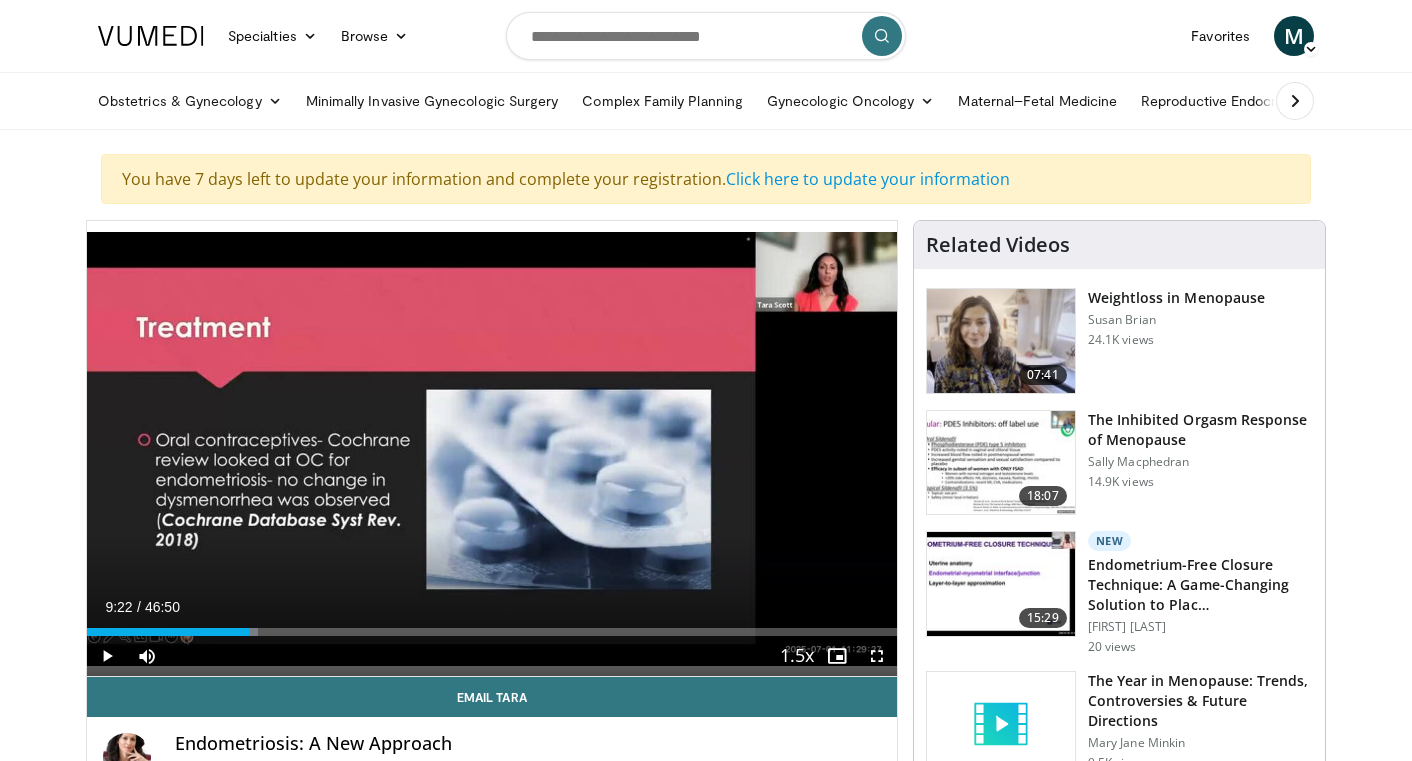 click on "Loaded :  21.18% 09:22 09:18" at bounding box center [492, 632] 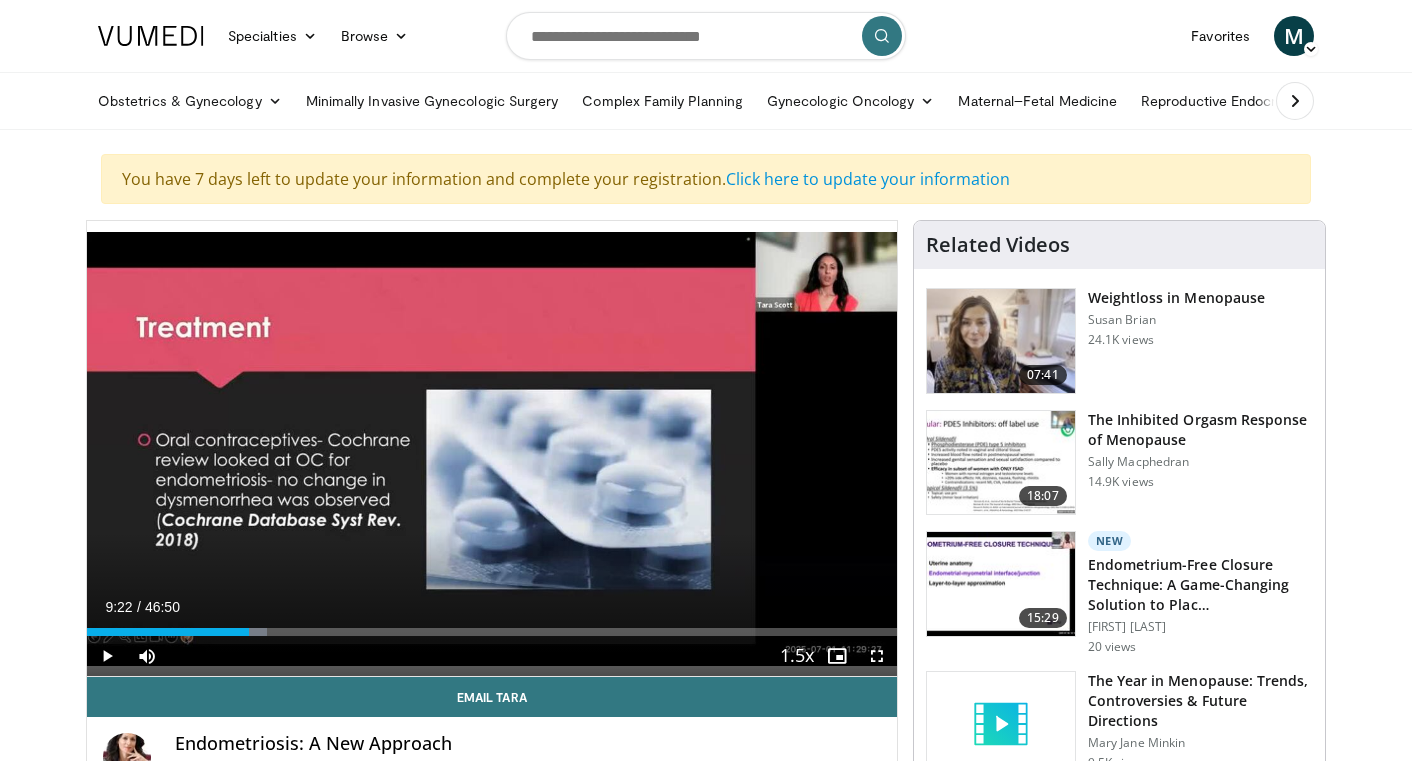 click at bounding box center [715, 449] 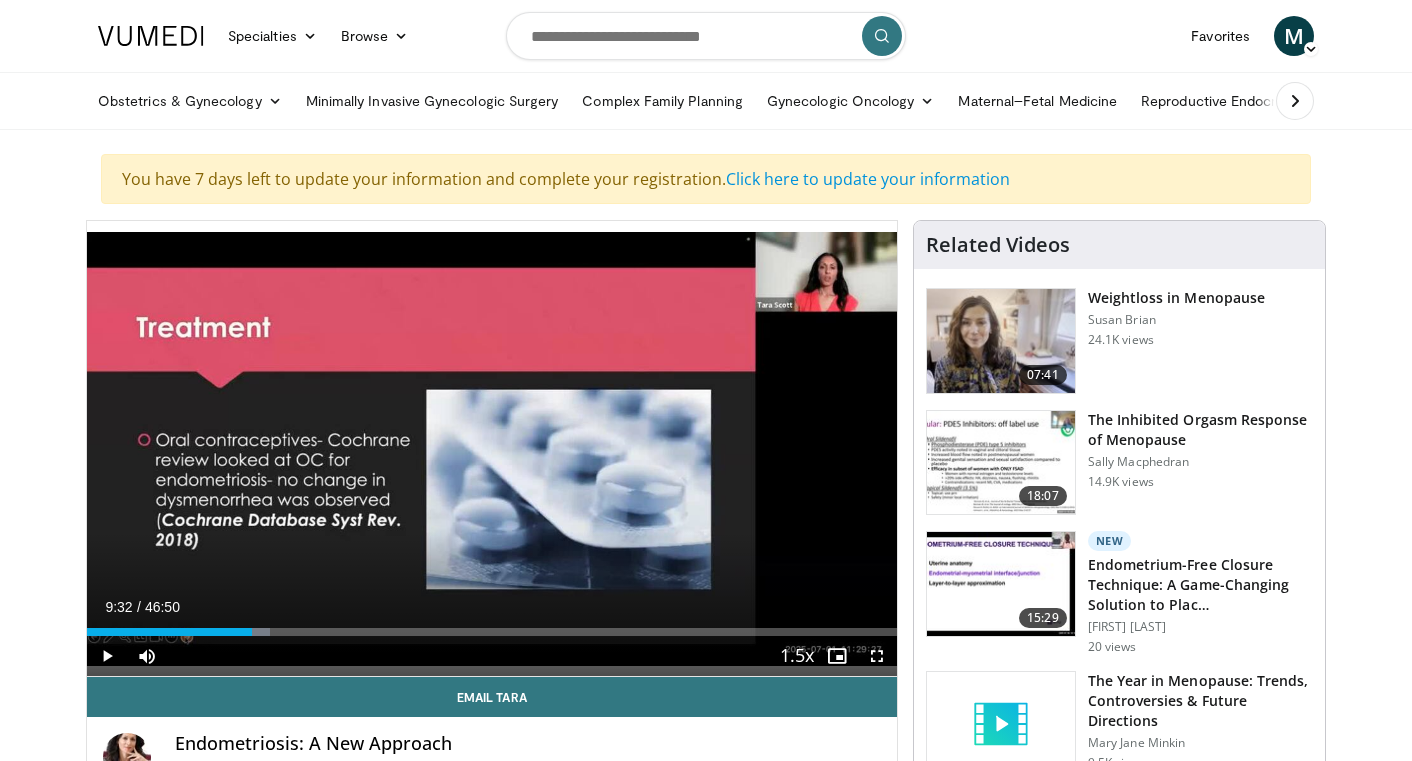 type 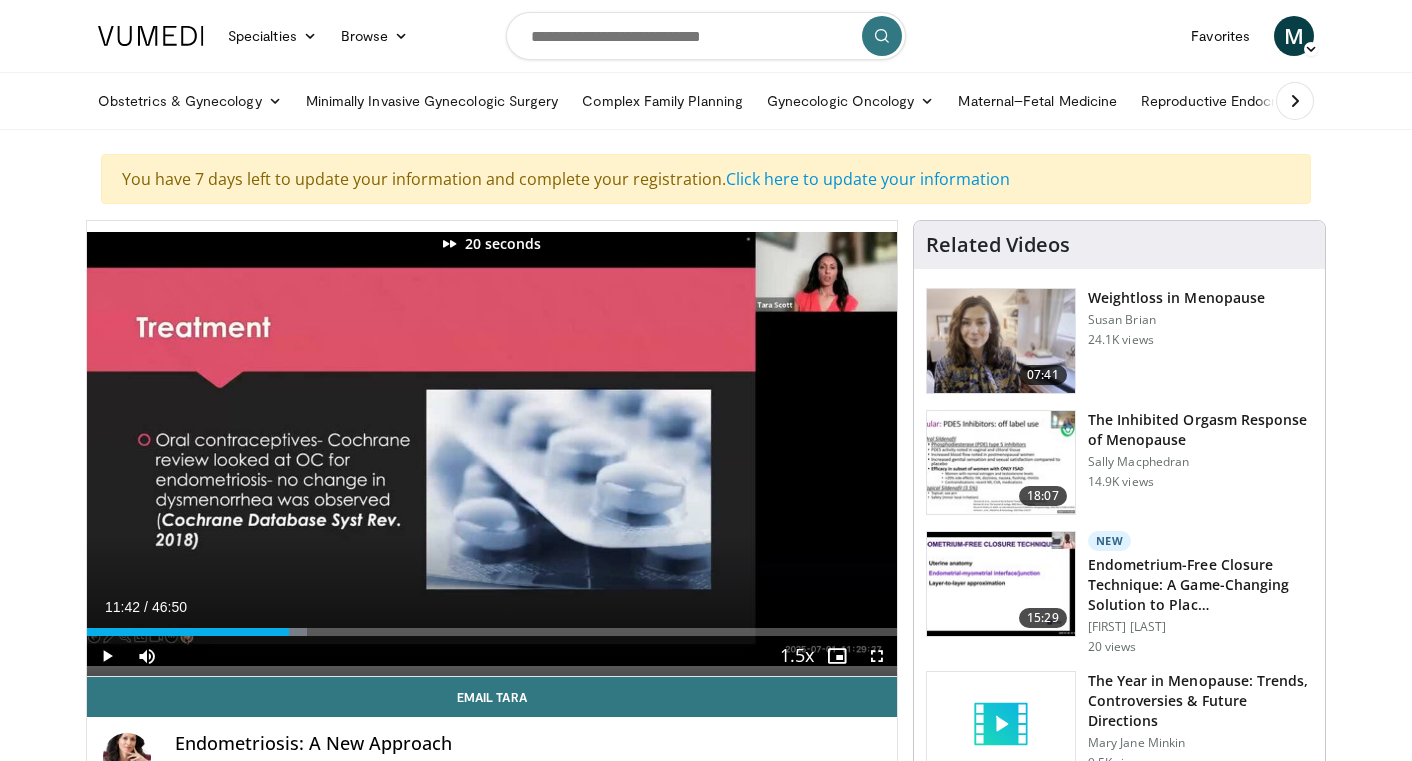click at bounding box center [492, 449] 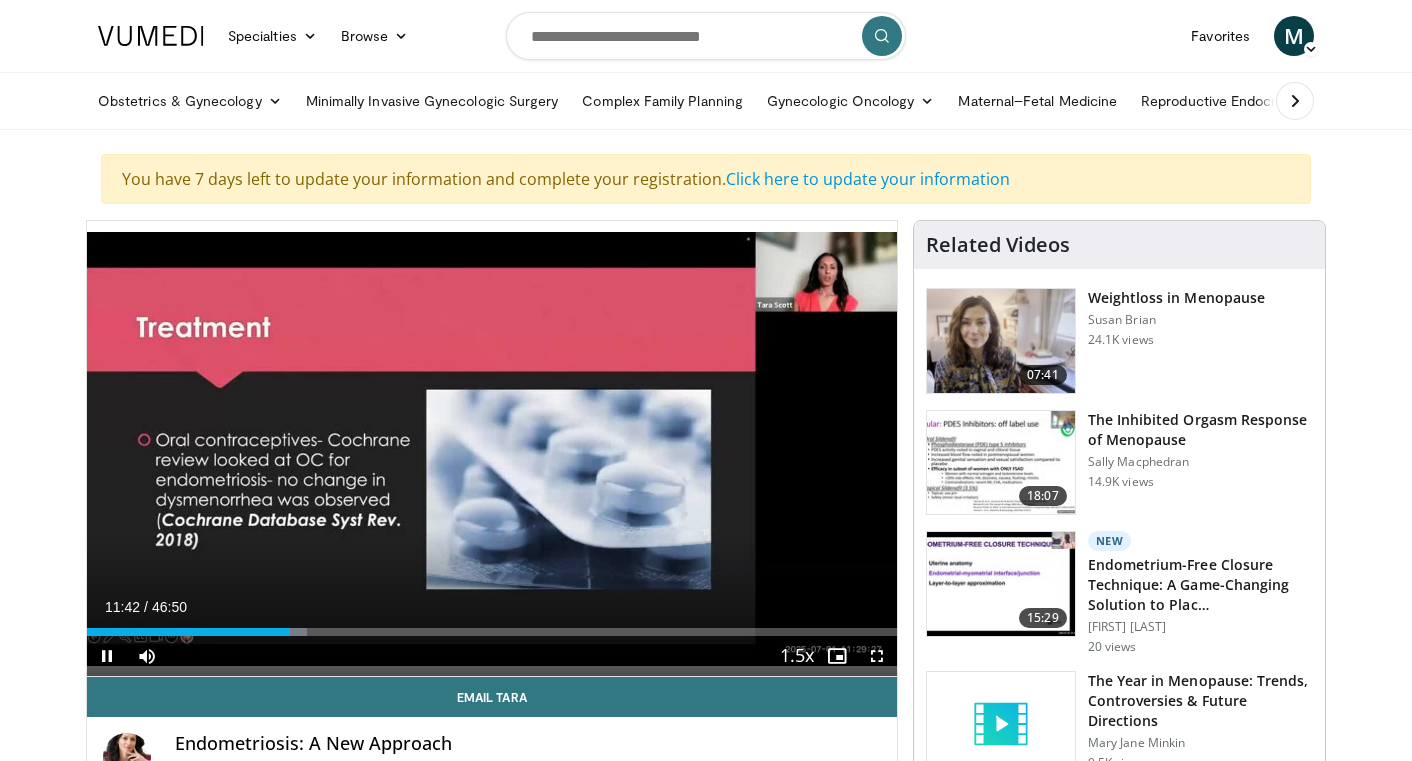 click at bounding box center (492, 449) 